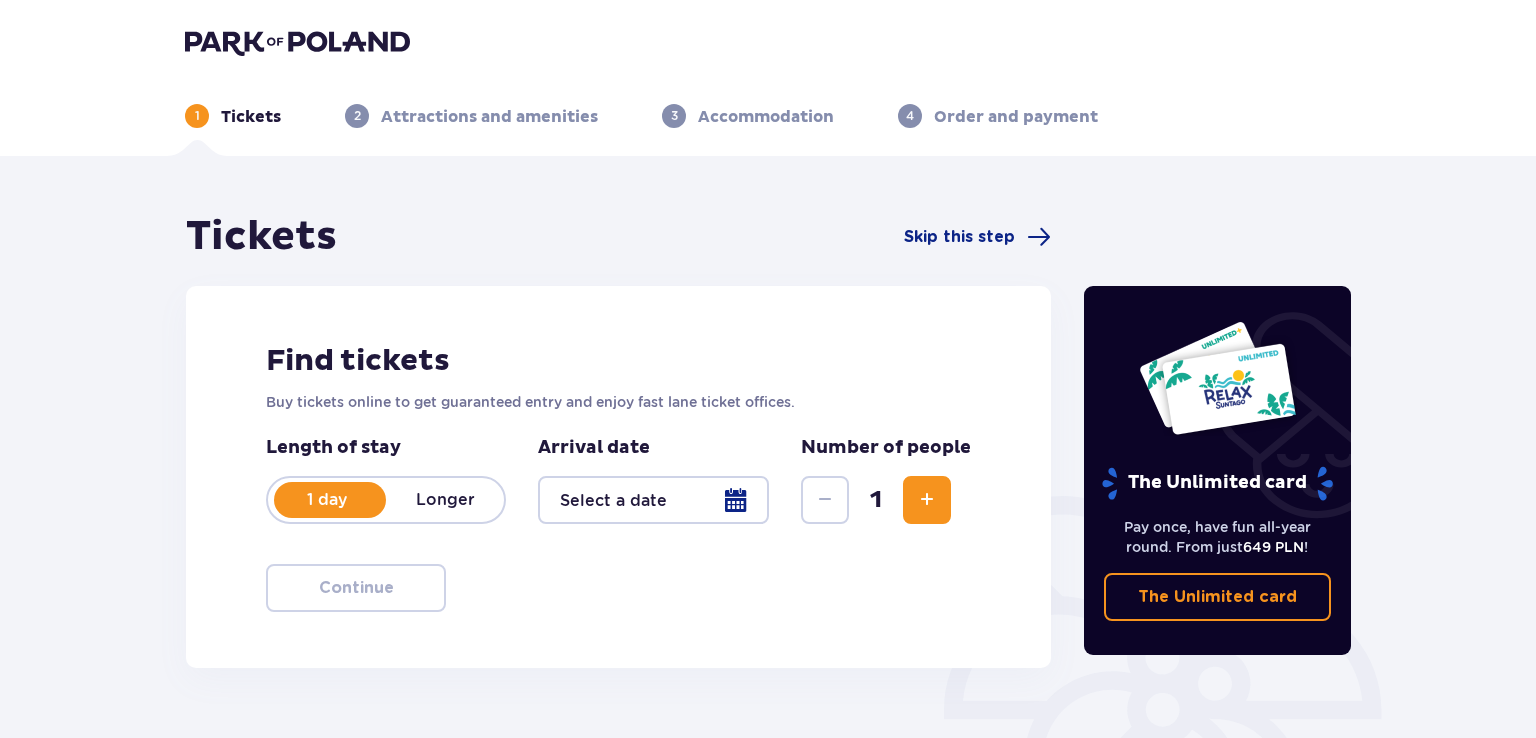 type on "16.08.25" 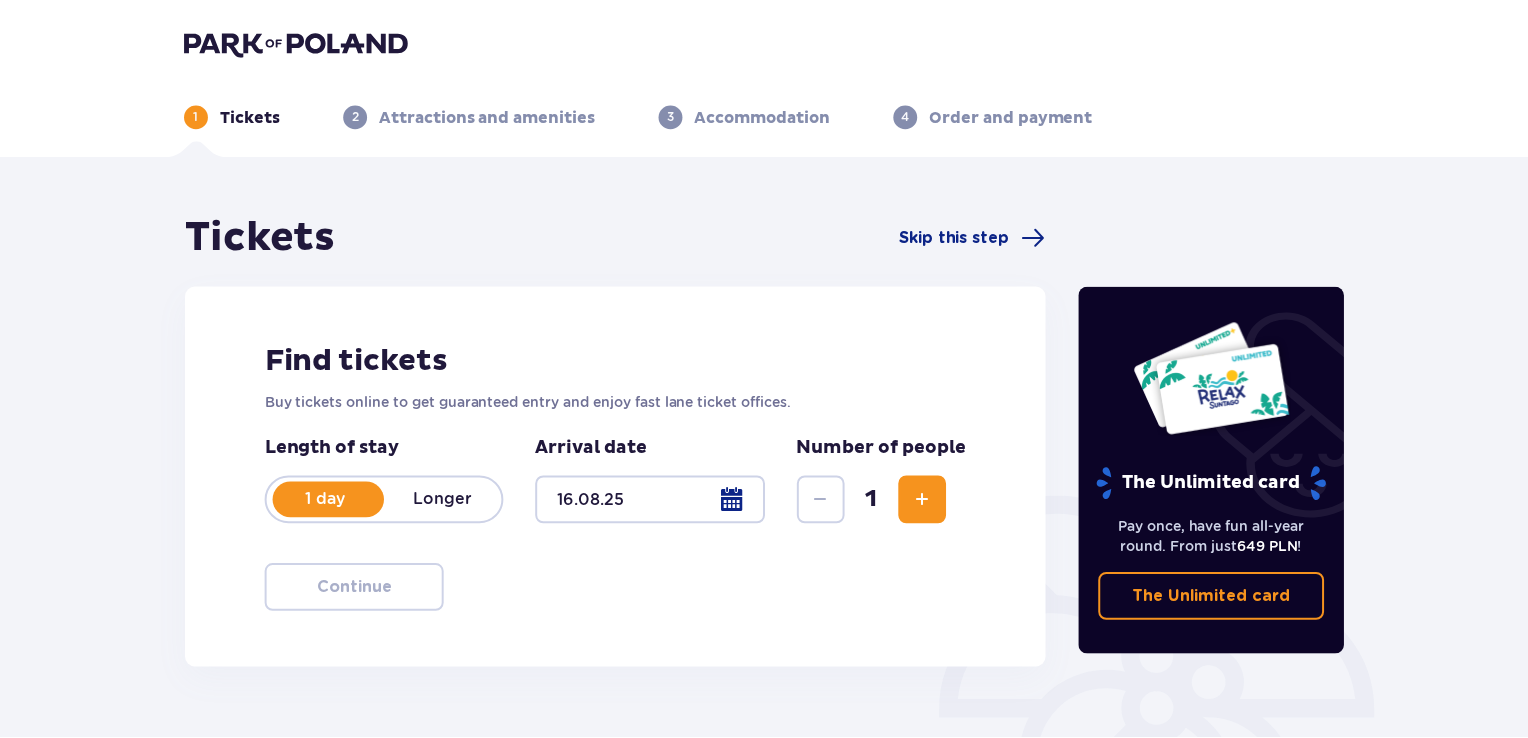 scroll, scrollTop: 0, scrollLeft: 0, axis: both 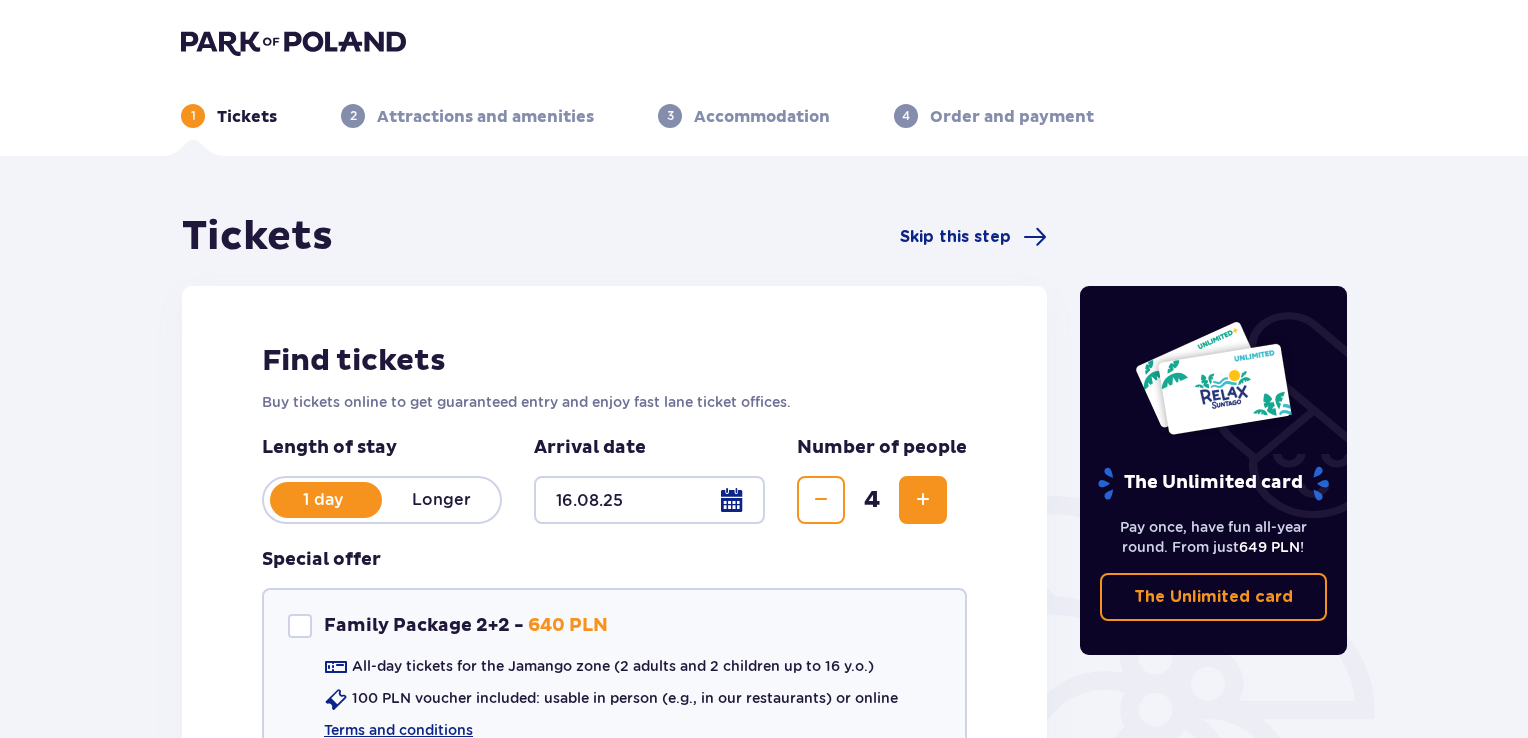 click on "Find tickets Buy tickets online to get guaranteed entry and enjoy fast lane ticket offices. Length of stay 1 day Longer Arrival date [MONTH].[DAY].[YEAR] Number of people 4 Special offer Family Package 2+2    -  640 PLN All-day tickets for the Jamango zone (2 adults and 2 children up to 16 y.o.) 100 PLN voucher included: usable in person (e.g., in our restaurants) or online Terms and conditions Continue" at bounding box center (614, 598) 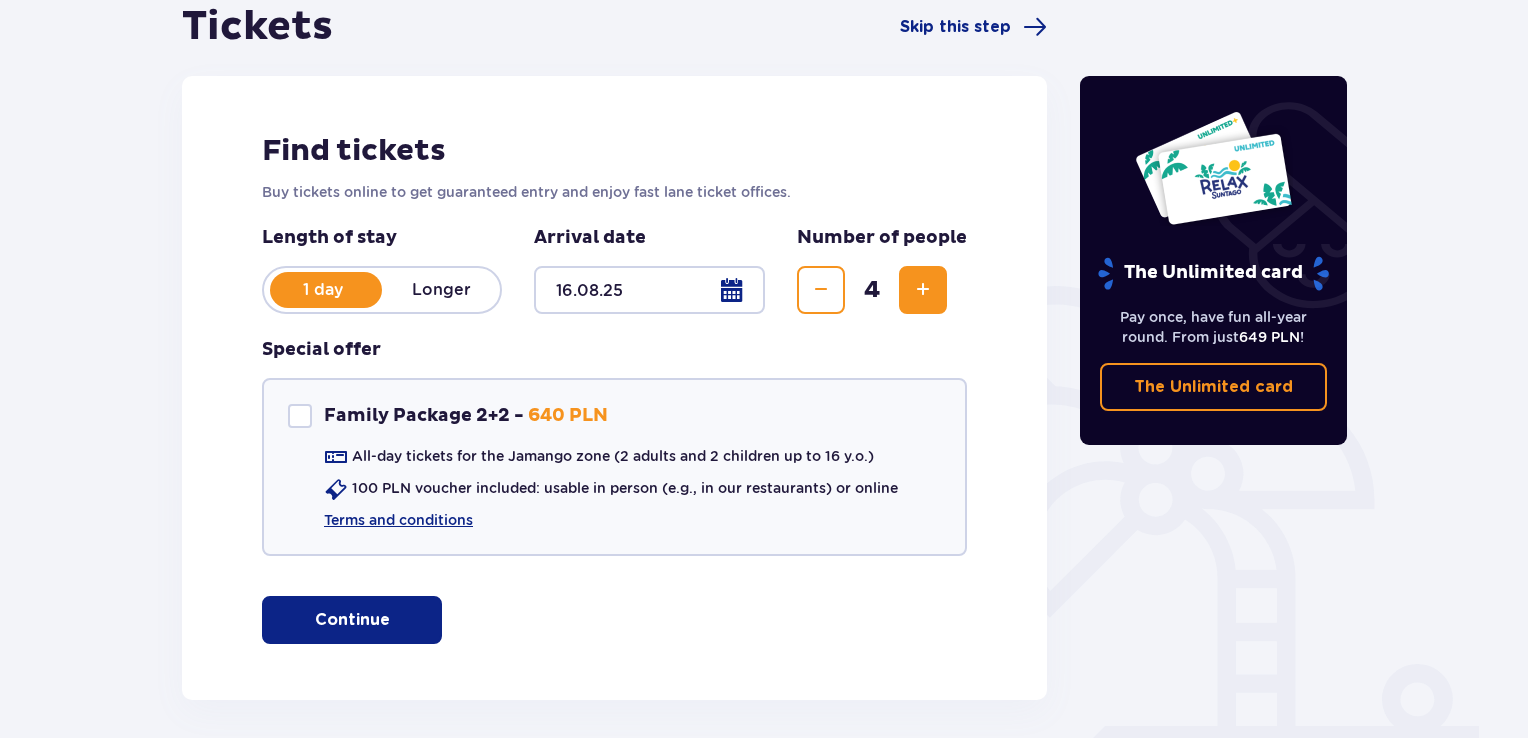 scroll, scrollTop: 292, scrollLeft: 0, axis: vertical 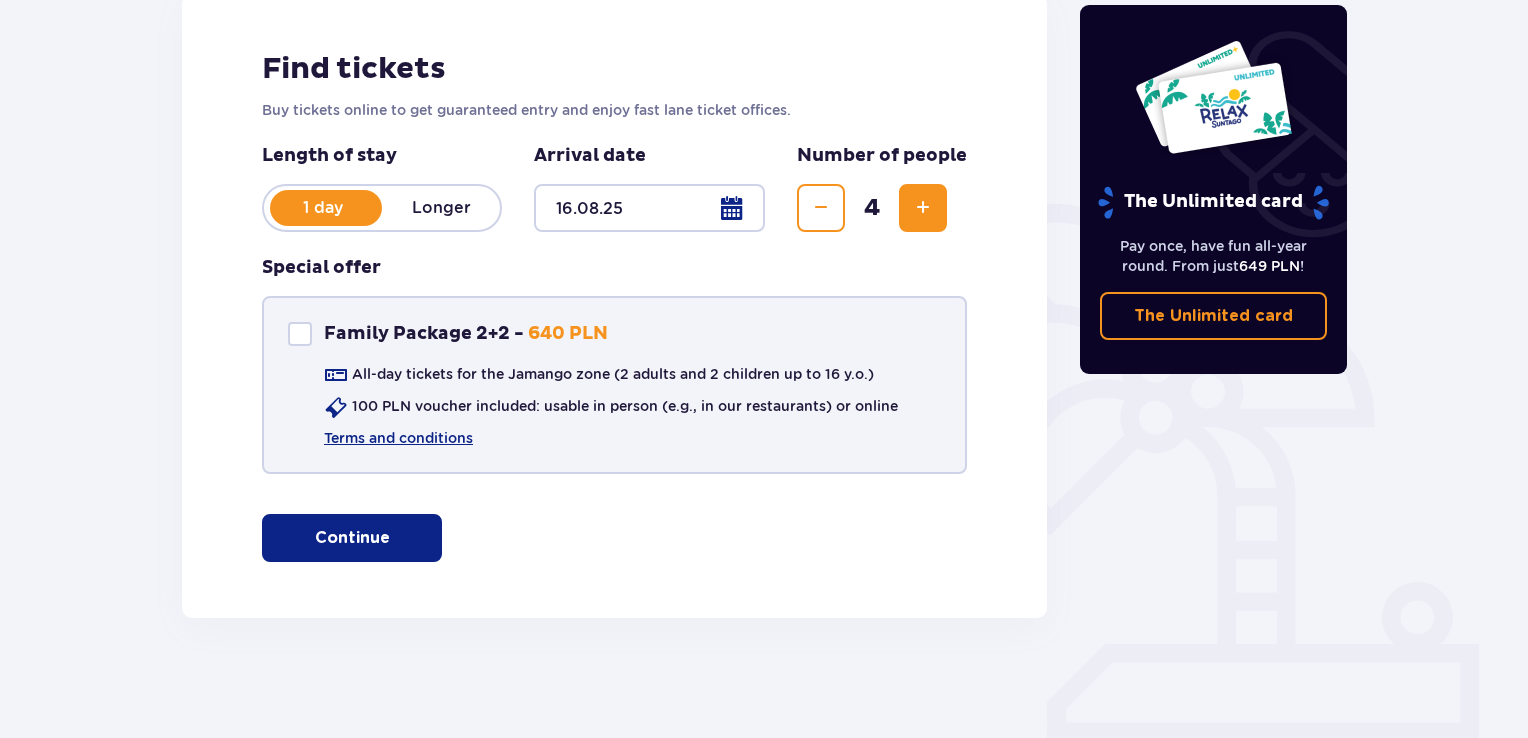 click at bounding box center (300, 334) 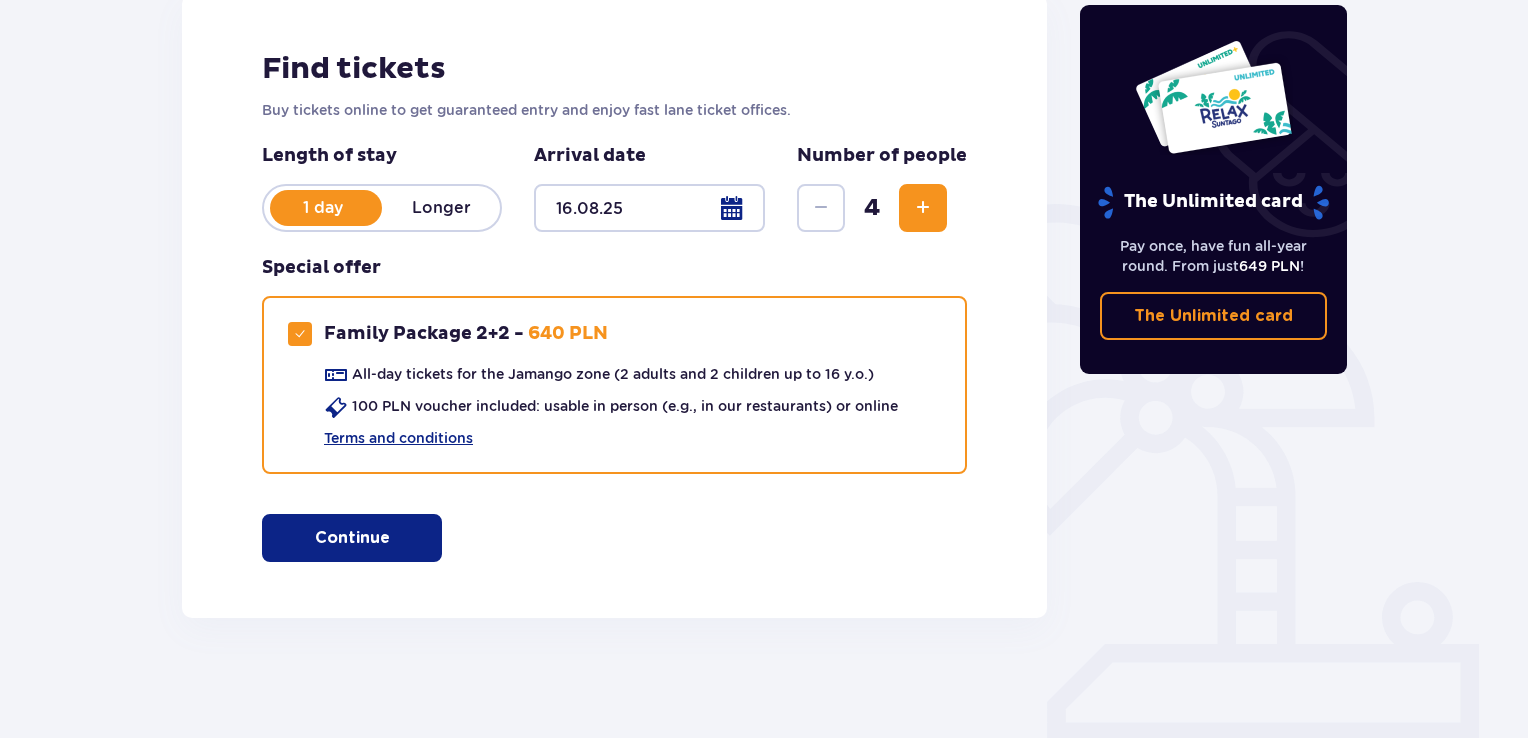 click on "Continue" at bounding box center (352, 538) 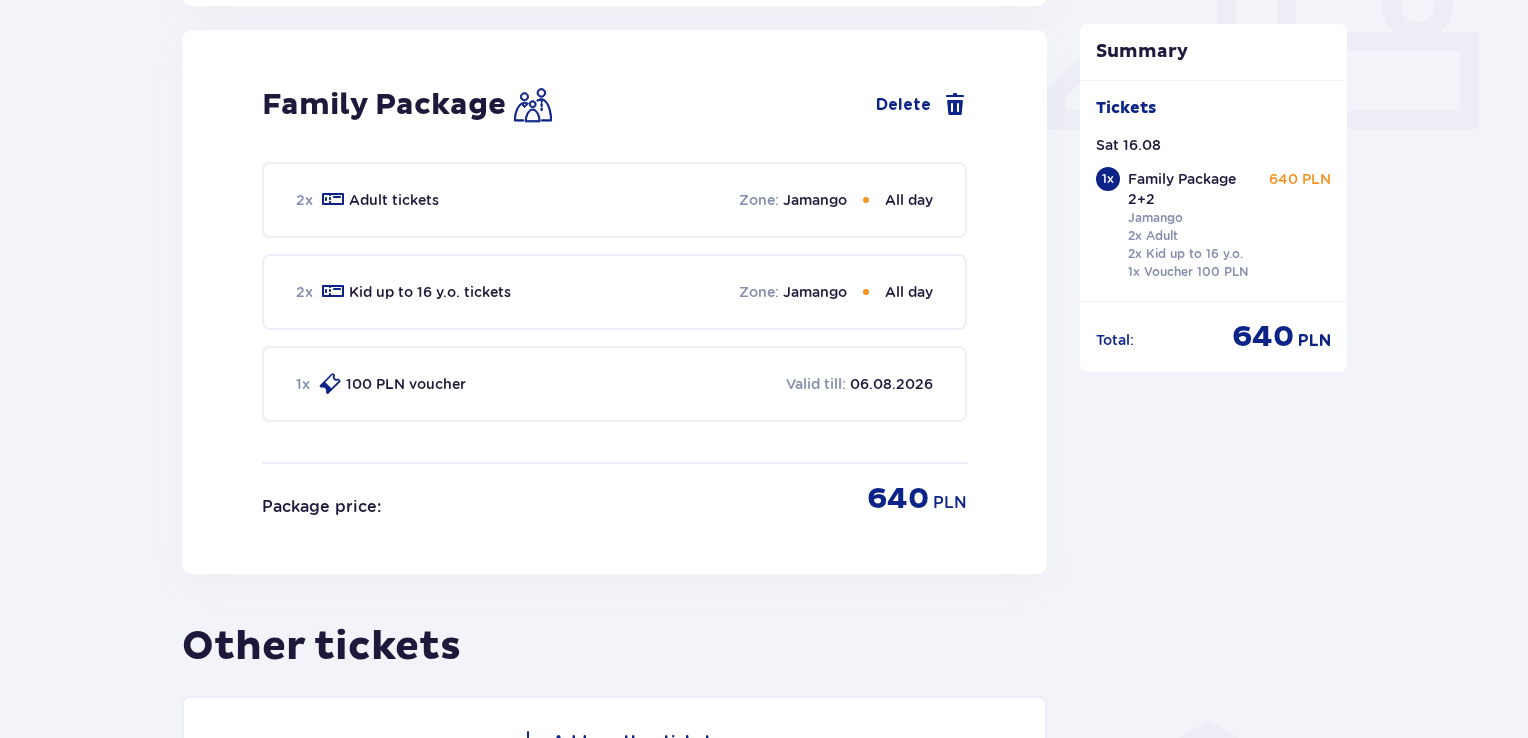 scroll, scrollTop: 909, scrollLeft: 0, axis: vertical 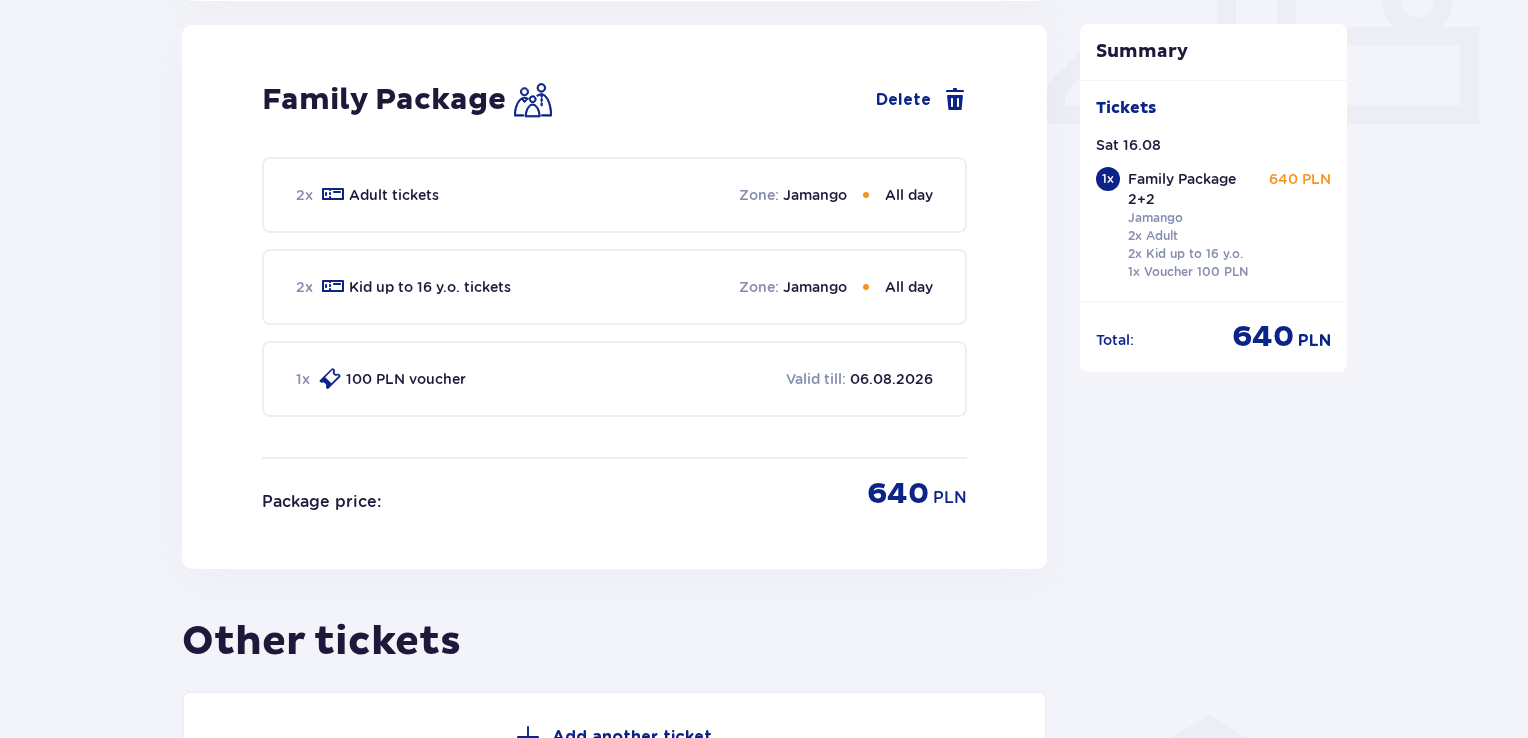 click on "Summary Tickets [DAY_OF_WEEK] [DAY].[MONTH]   1 x Family Package 2+2 Jamango 2x Adult 2x Kid up to 16 y.o. 1x Voucher 100 PLN 640 PLN Total : 640 PLN" at bounding box center [1214, 135] 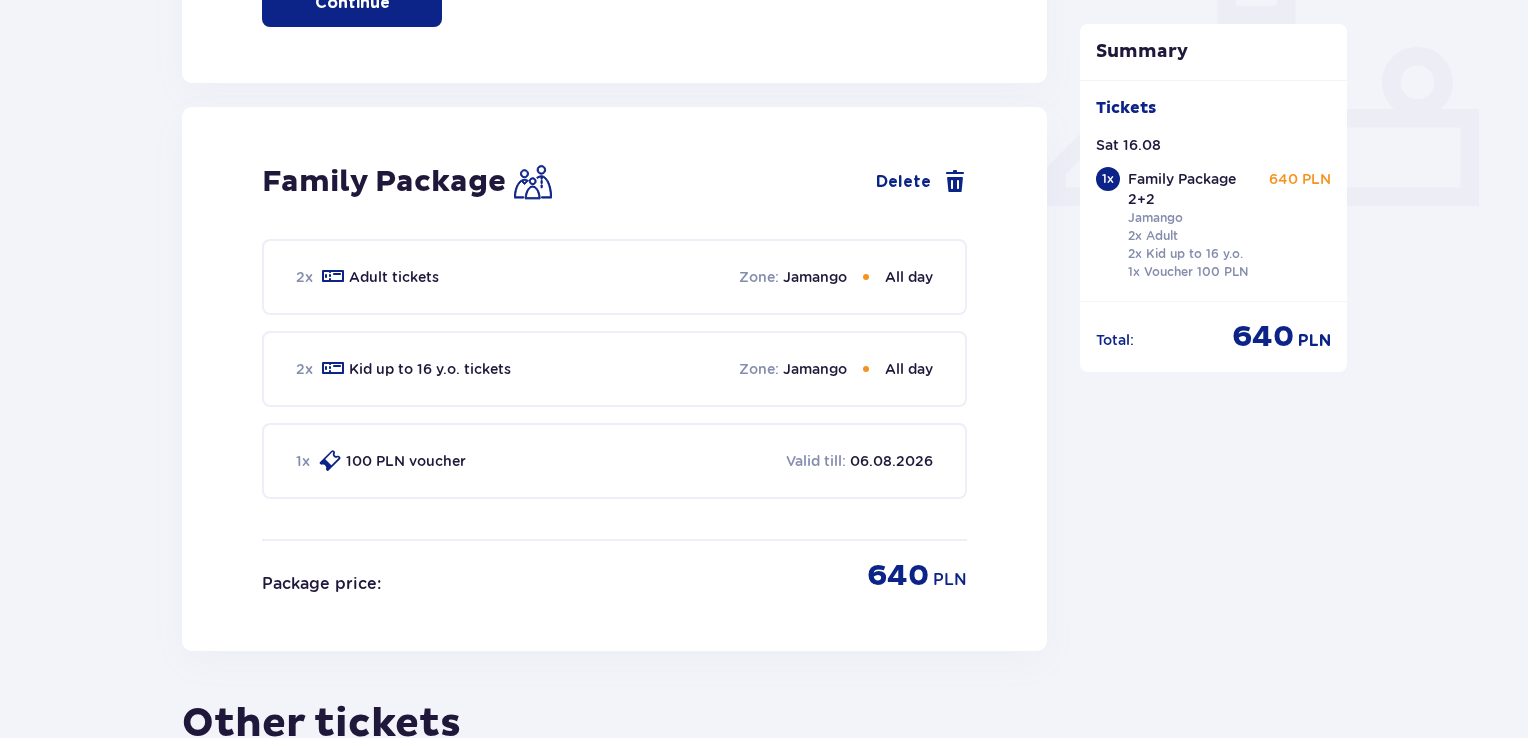 scroll, scrollTop: 829, scrollLeft: 0, axis: vertical 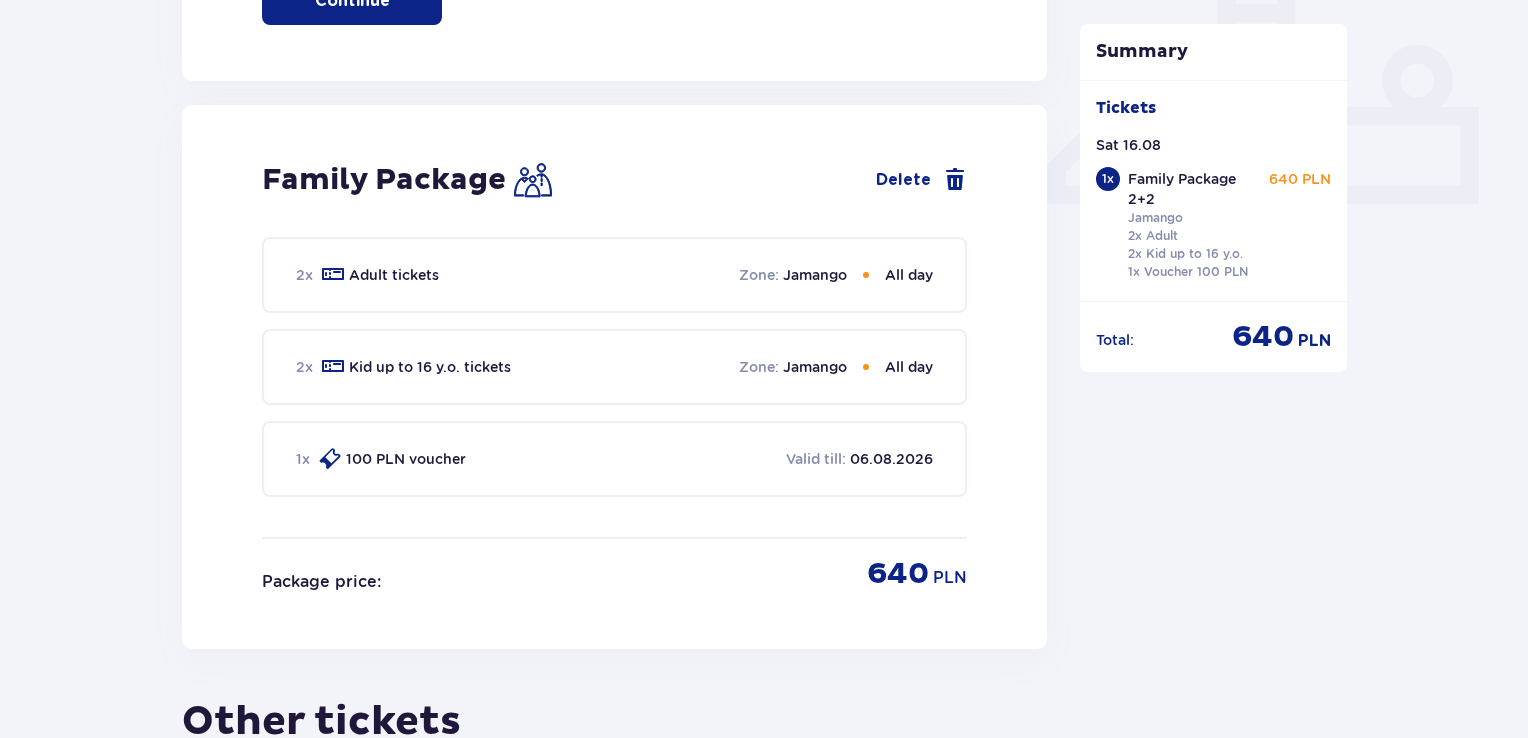 click on "06.08.2026" at bounding box center (891, 459) 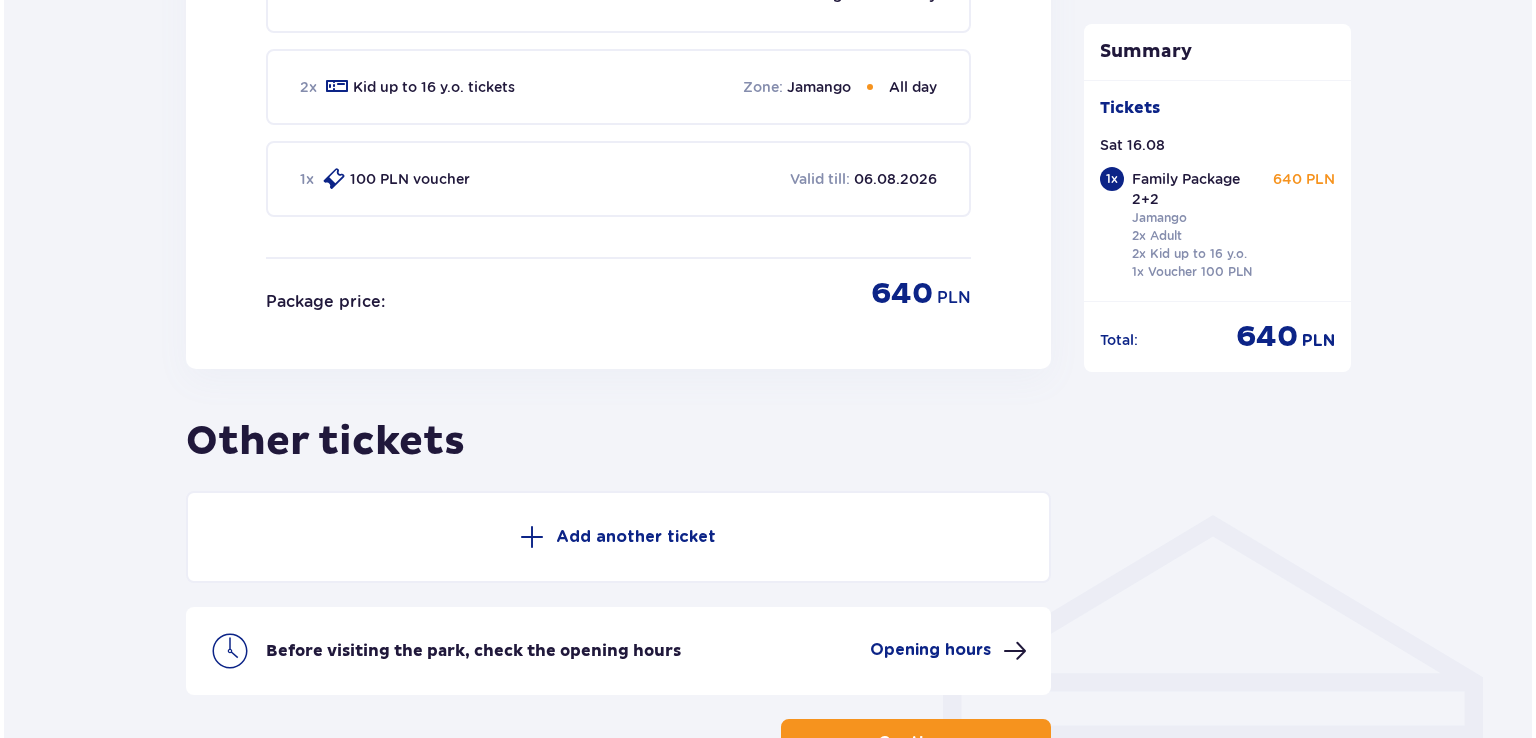 scroll, scrollTop: 1254, scrollLeft: 0, axis: vertical 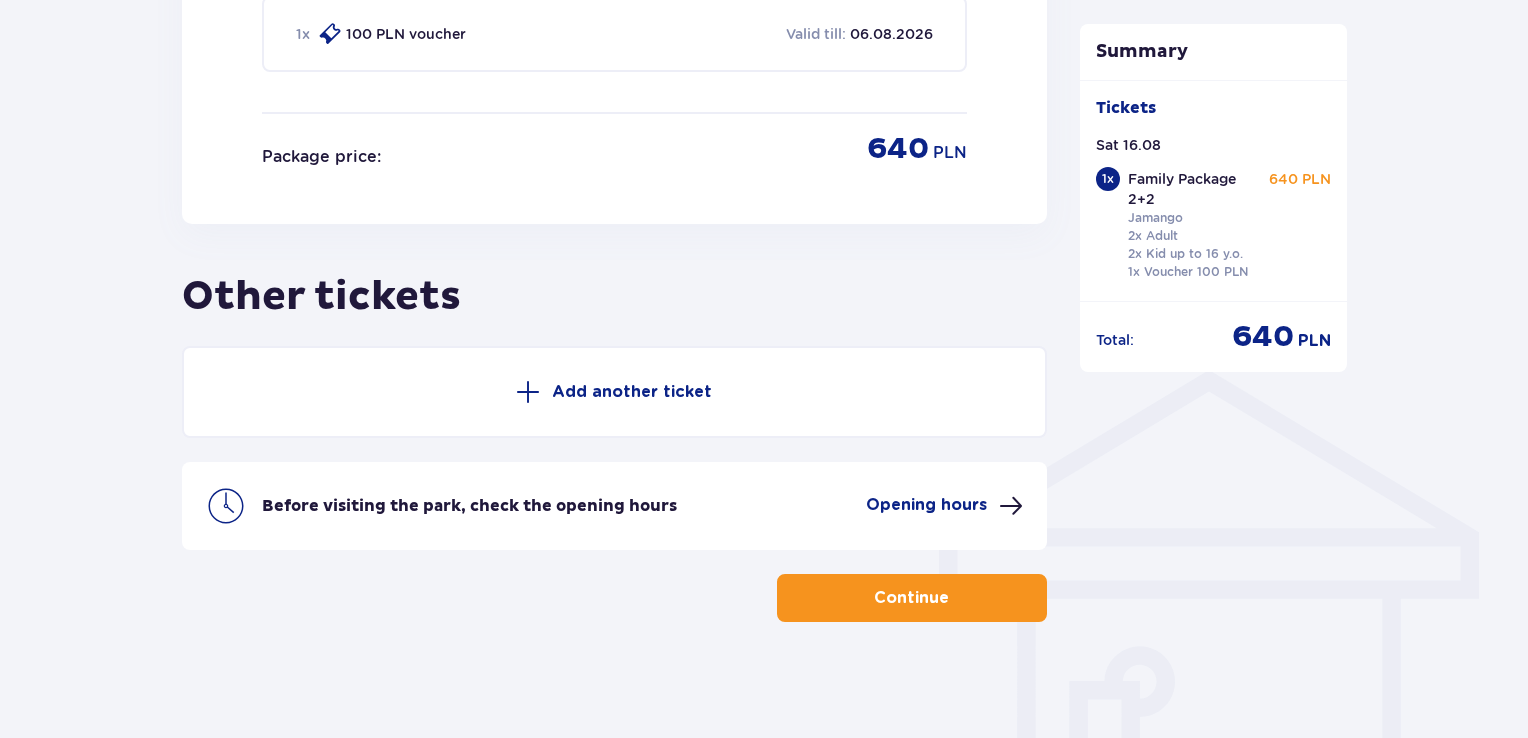 click on "Opening hours" at bounding box center [926, 505] 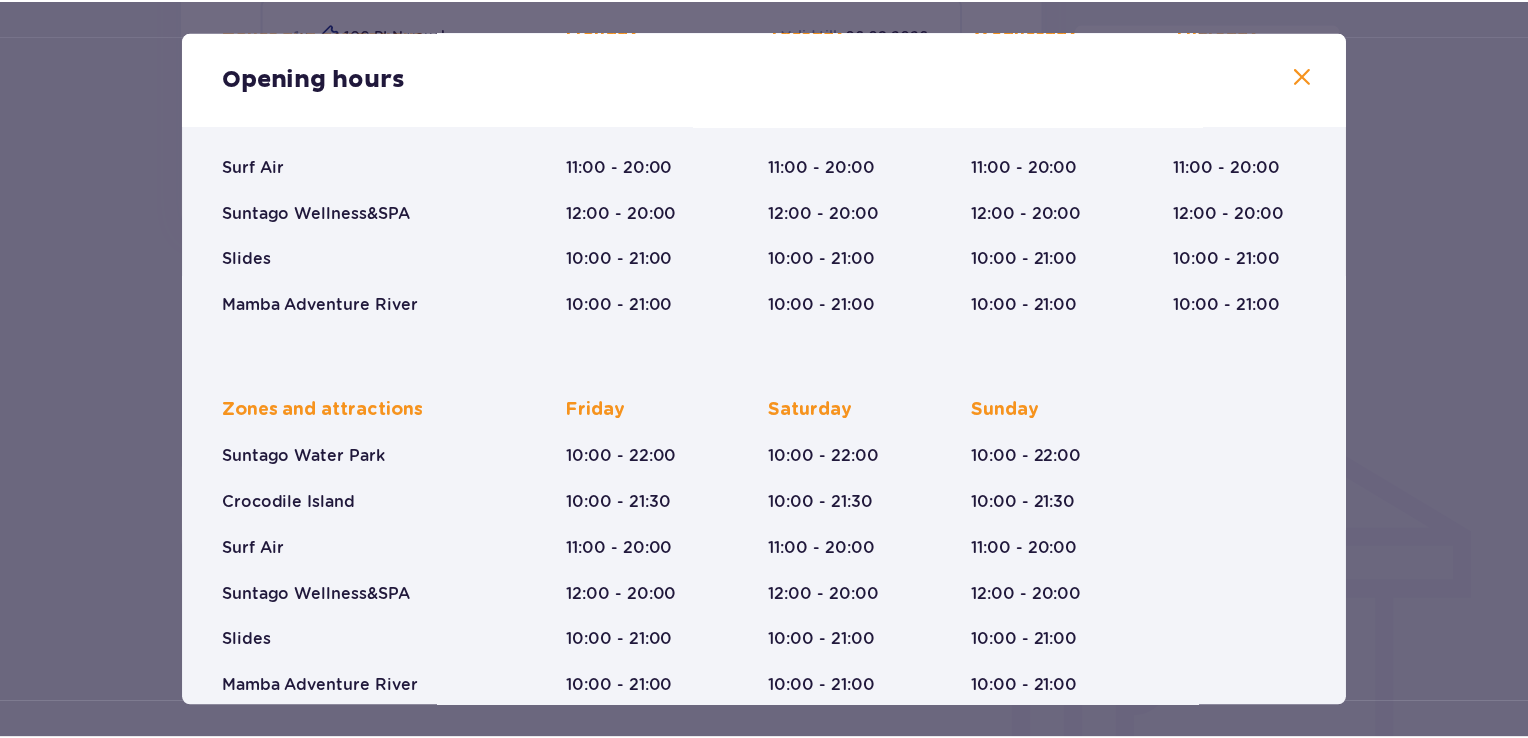 scroll, scrollTop: 300, scrollLeft: 0, axis: vertical 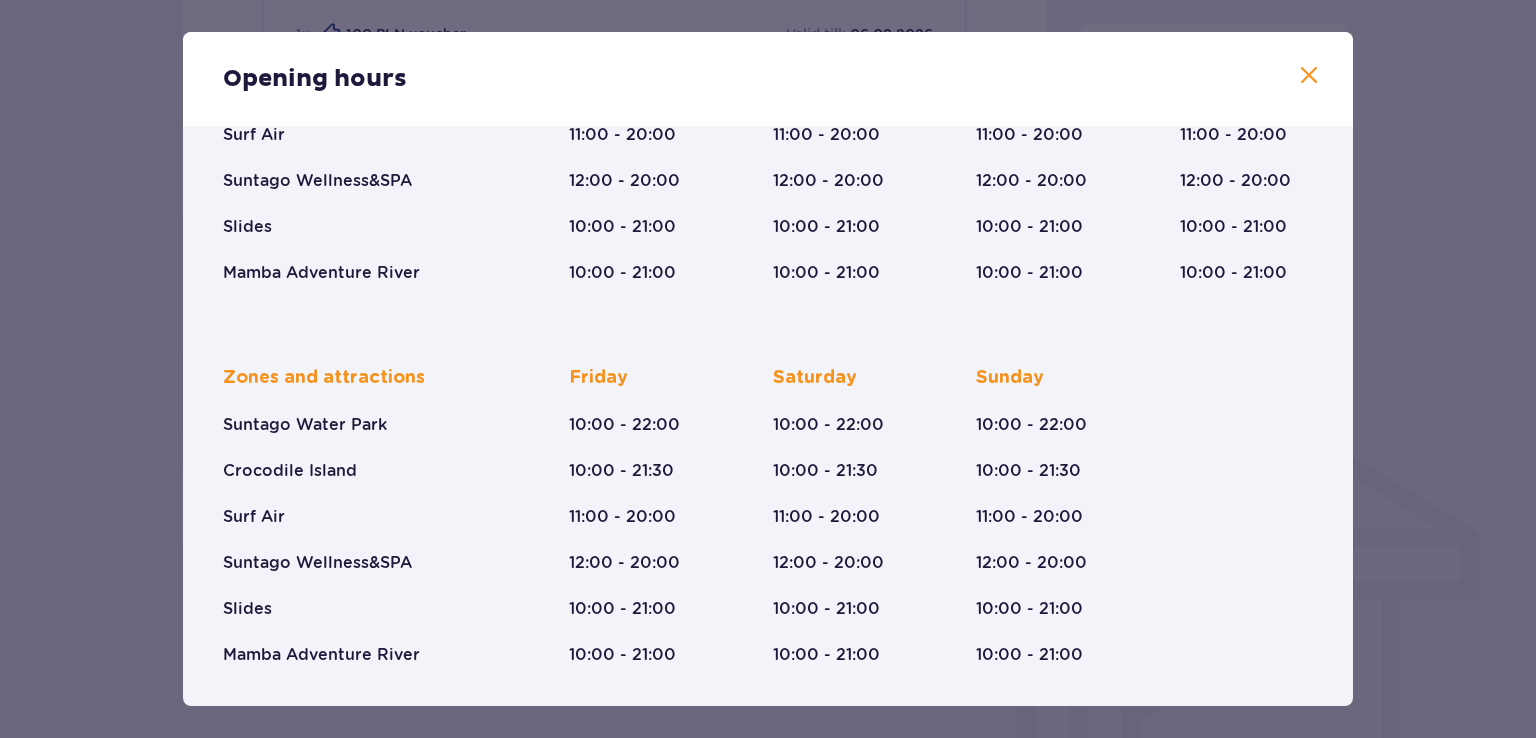click at bounding box center (1309, 76) 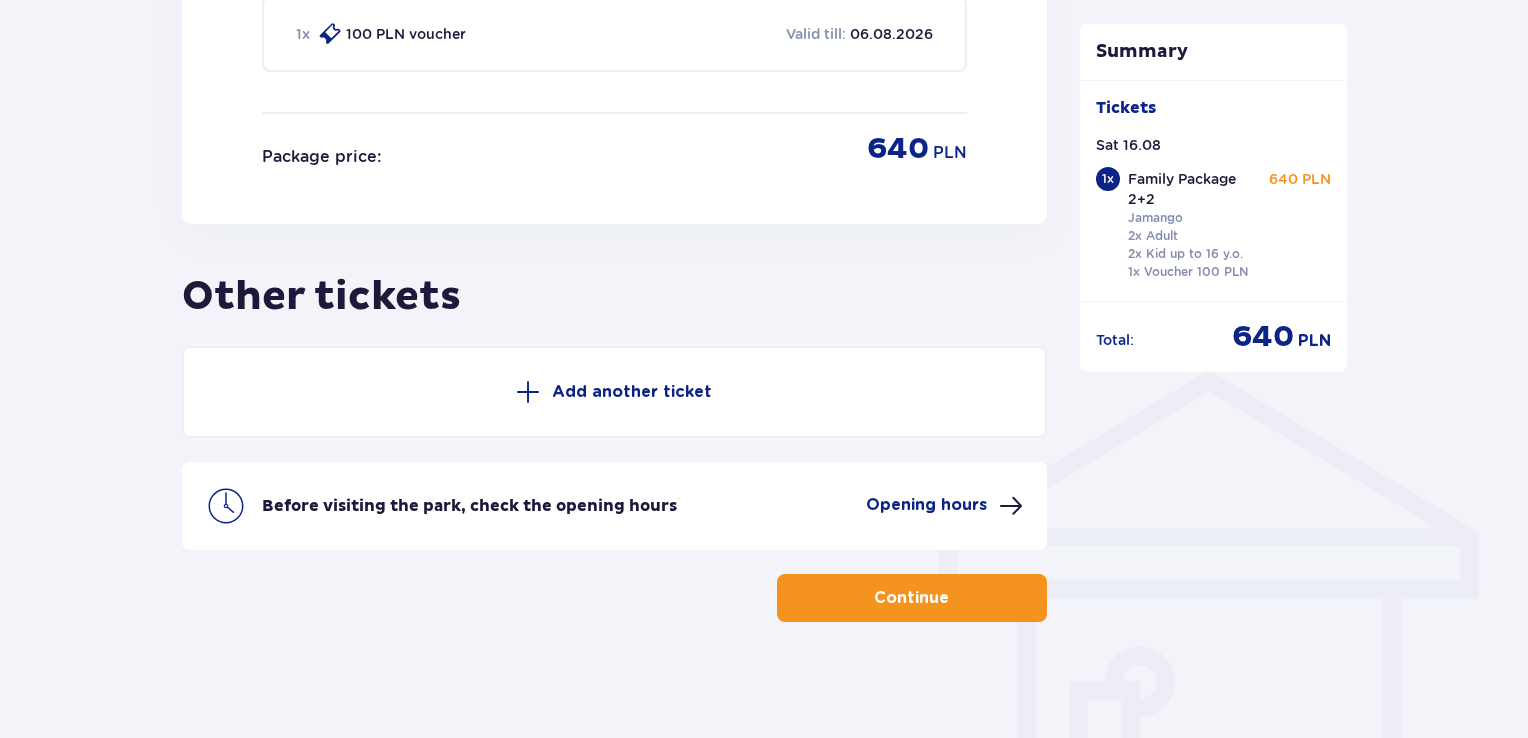 click on "Other tickets" at bounding box center [614, 285] 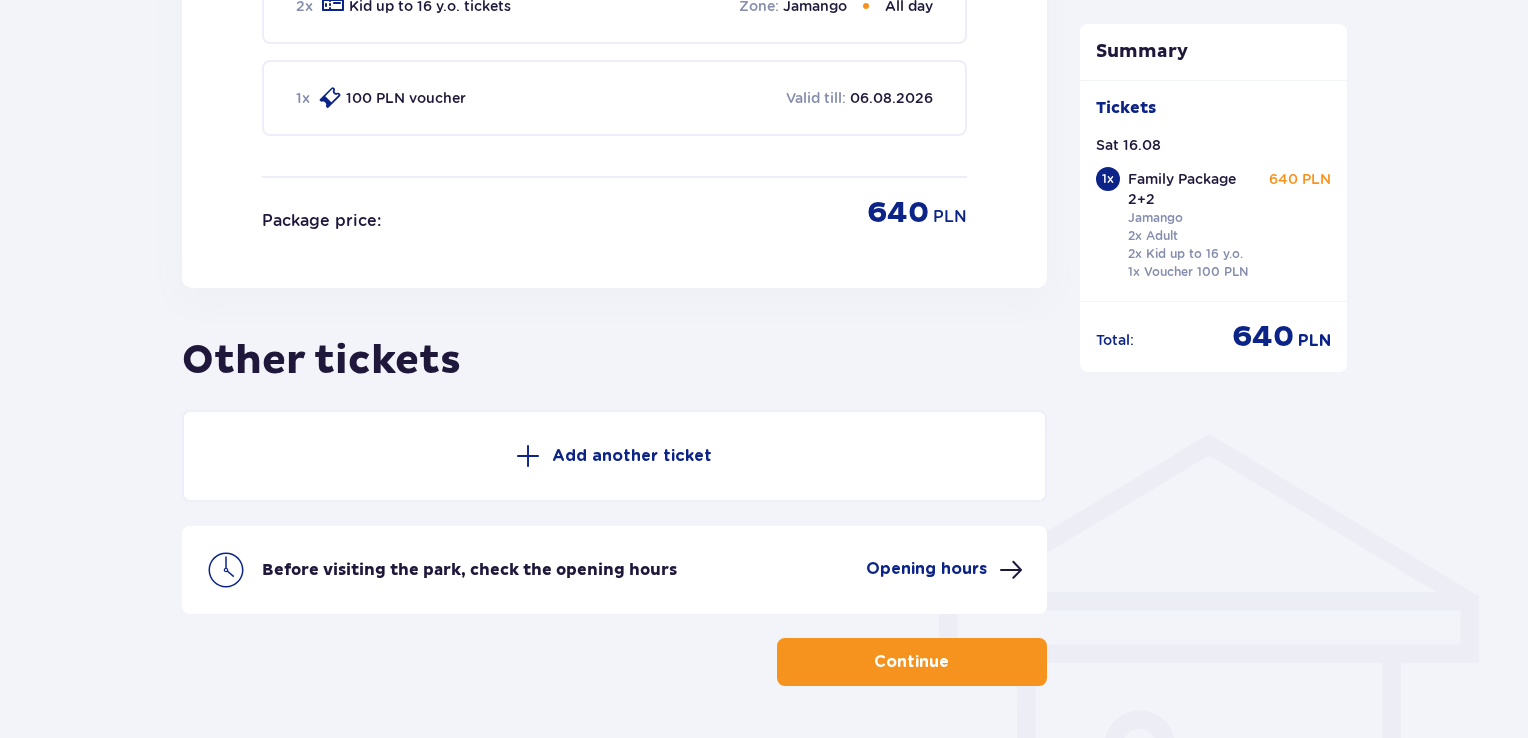 scroll, scrollTop: 1254, scrollLeft: 0, axis: vertical 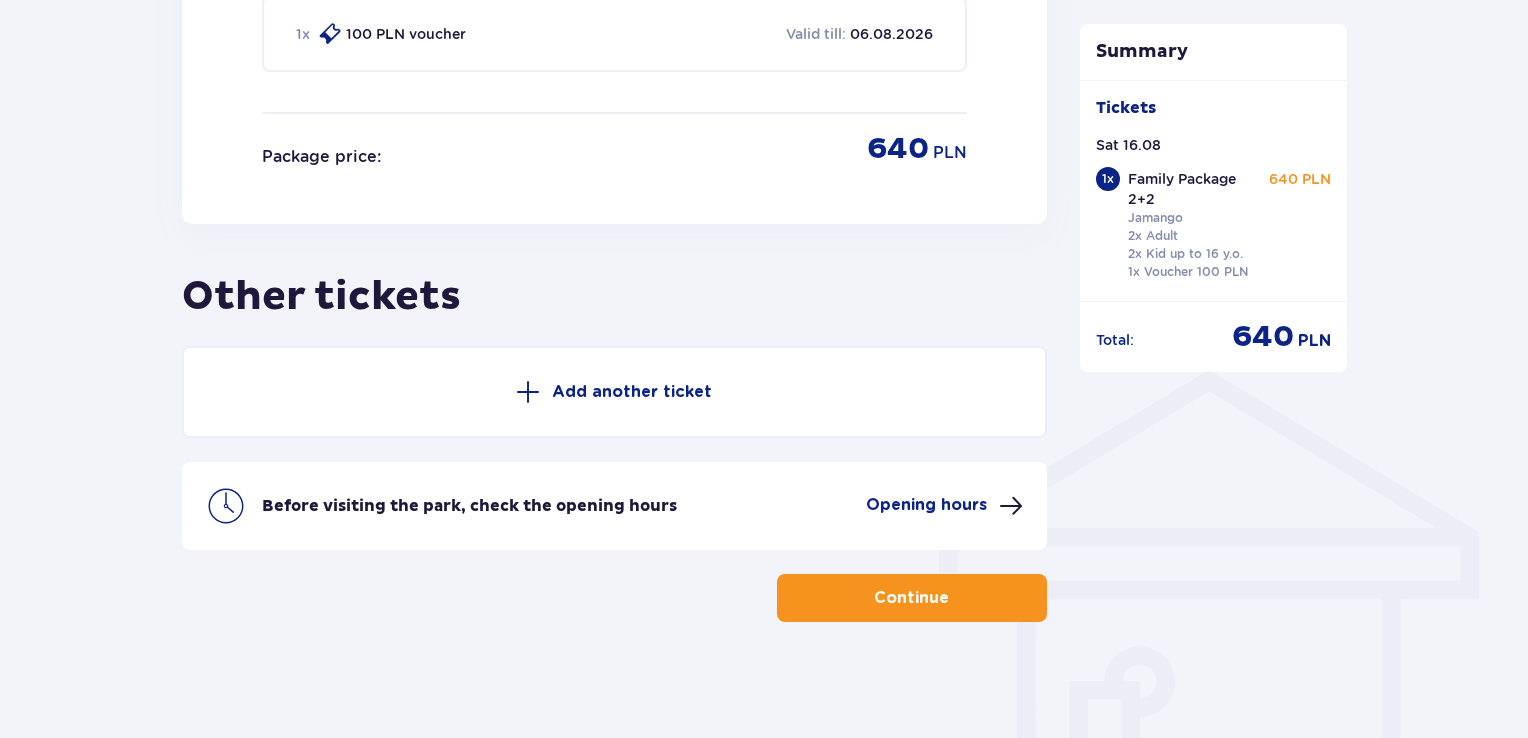 click on "Continue" at bounding box center (911, 598) 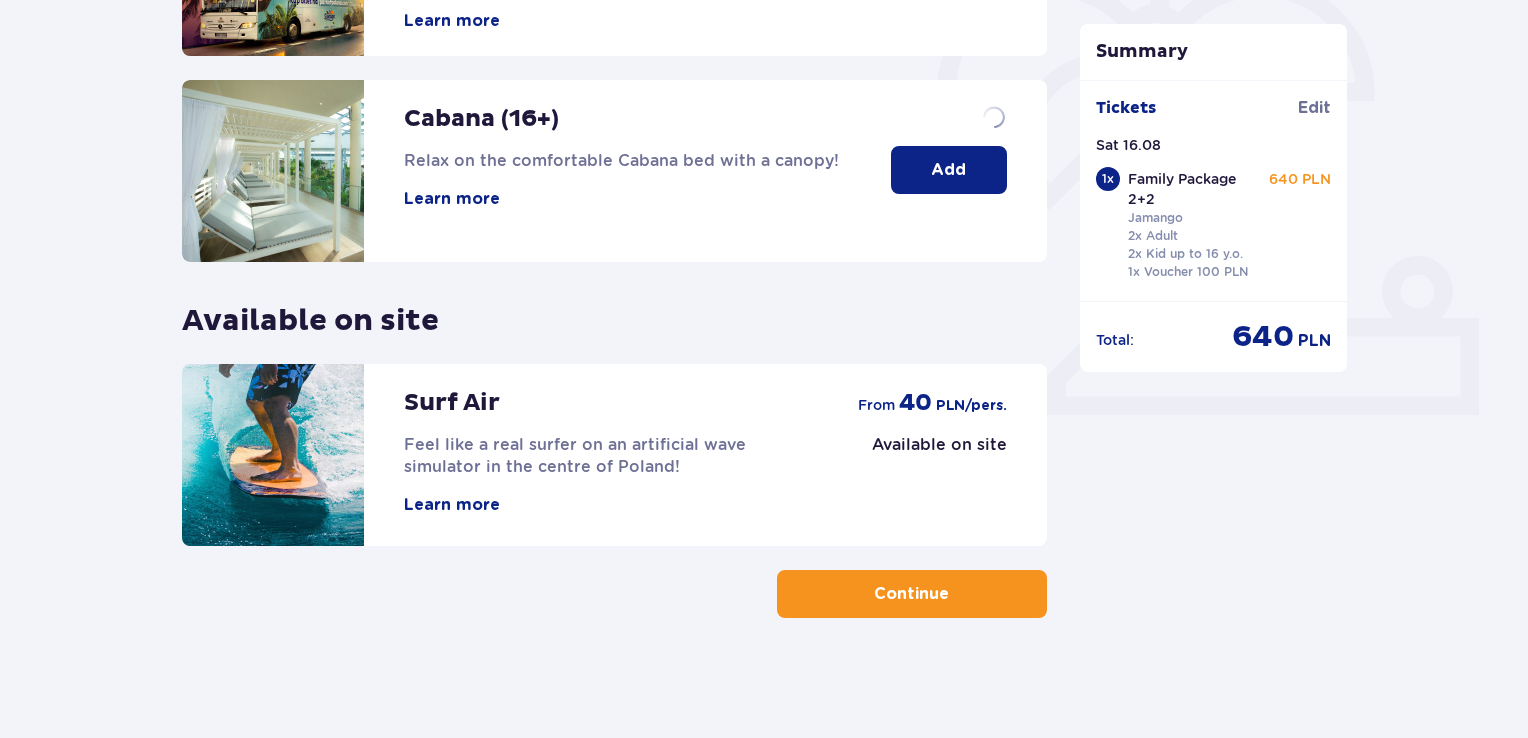 scroll, scrollTop: 0, scrollLeft: 0, axis: both 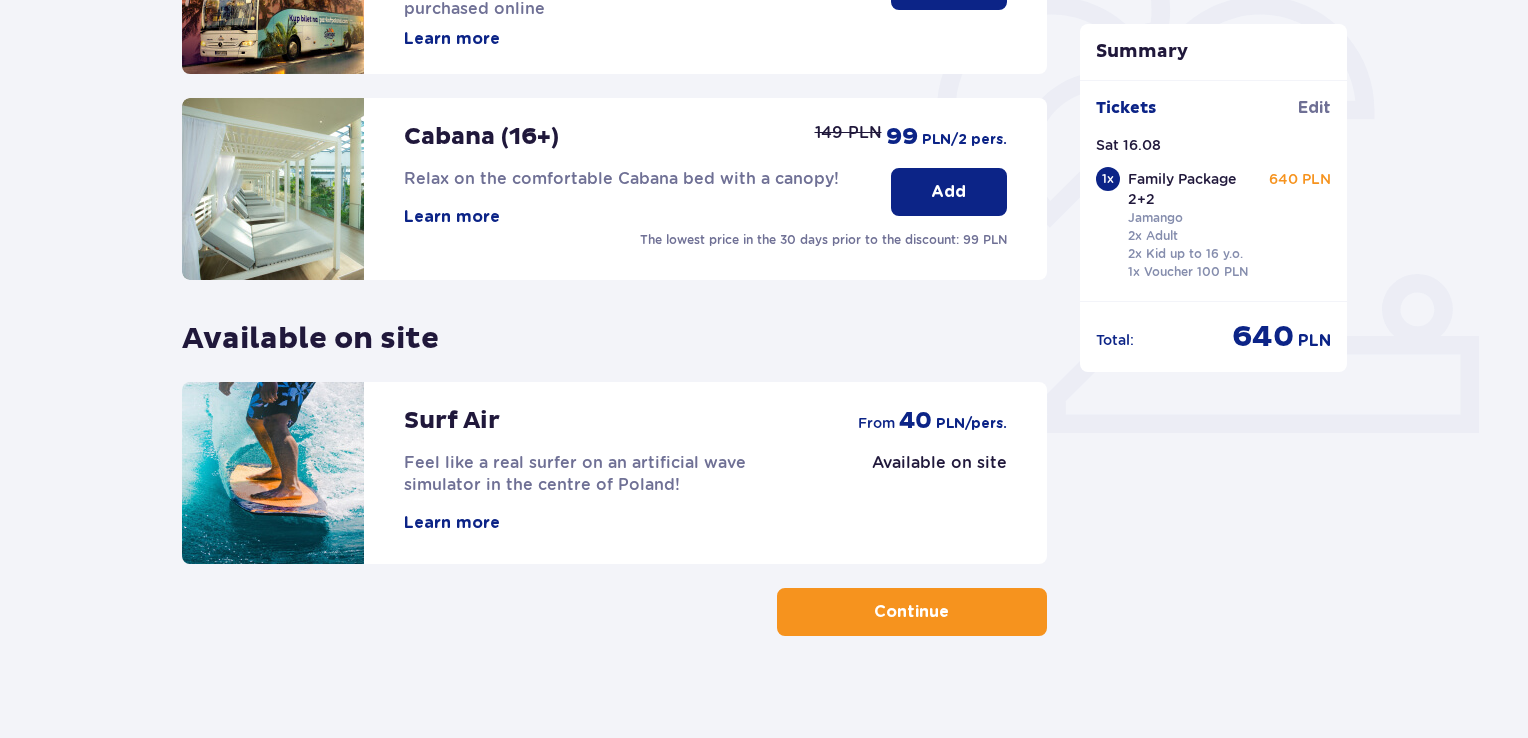 click on "Add" at bounding box center [949, 192] 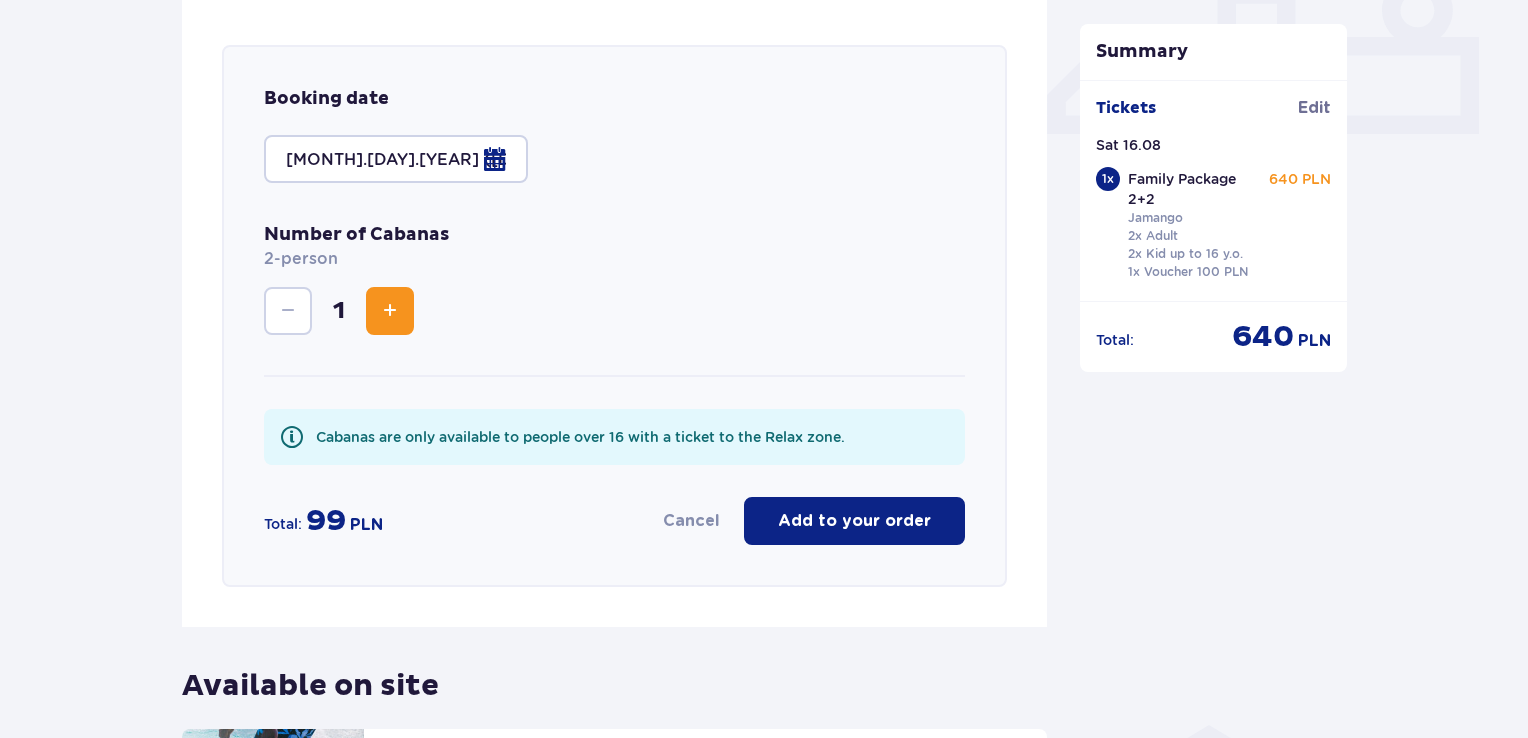 scroll, scrollTop: 920, scrollLeft: 0, axis: vertical 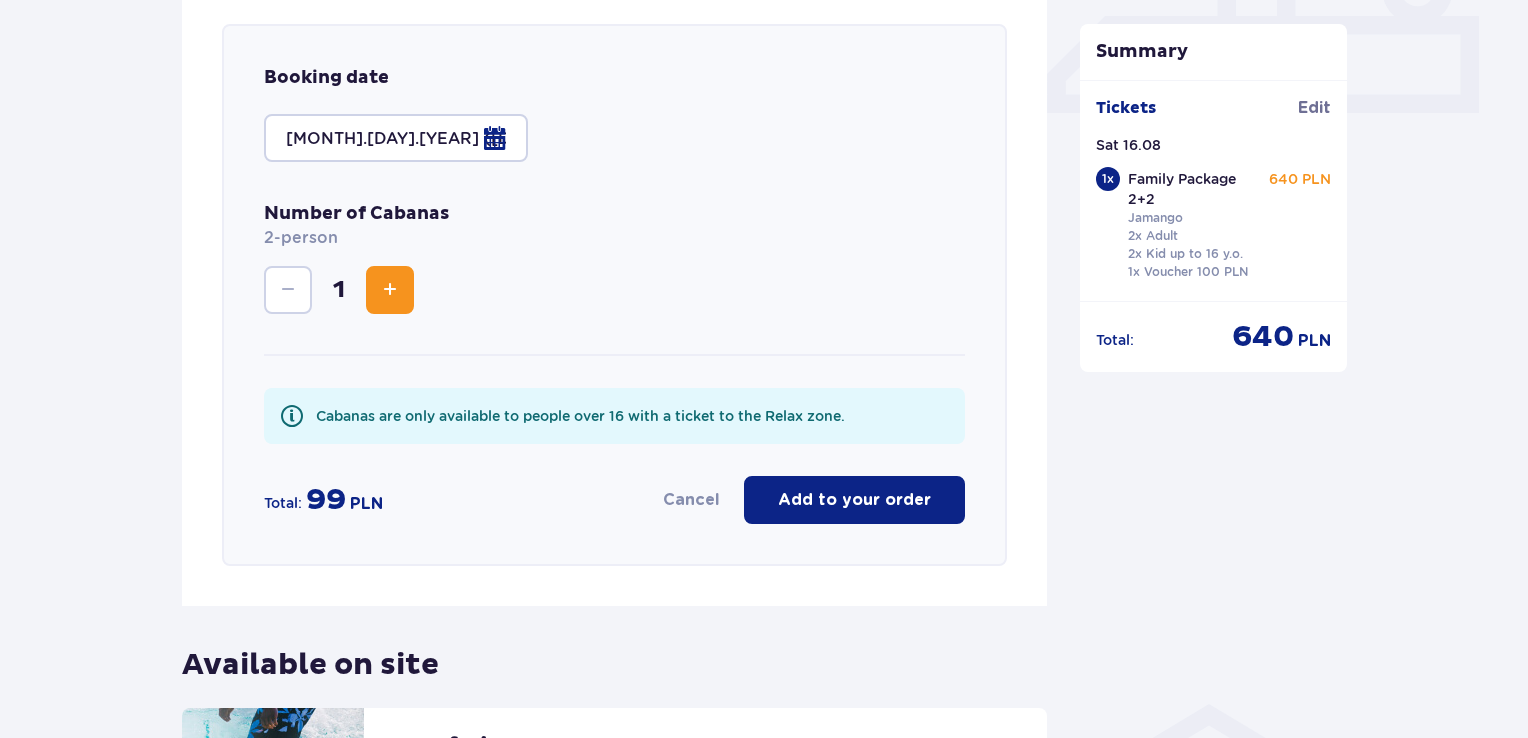 click on "Add to your order" at bounding box center [854, 500] 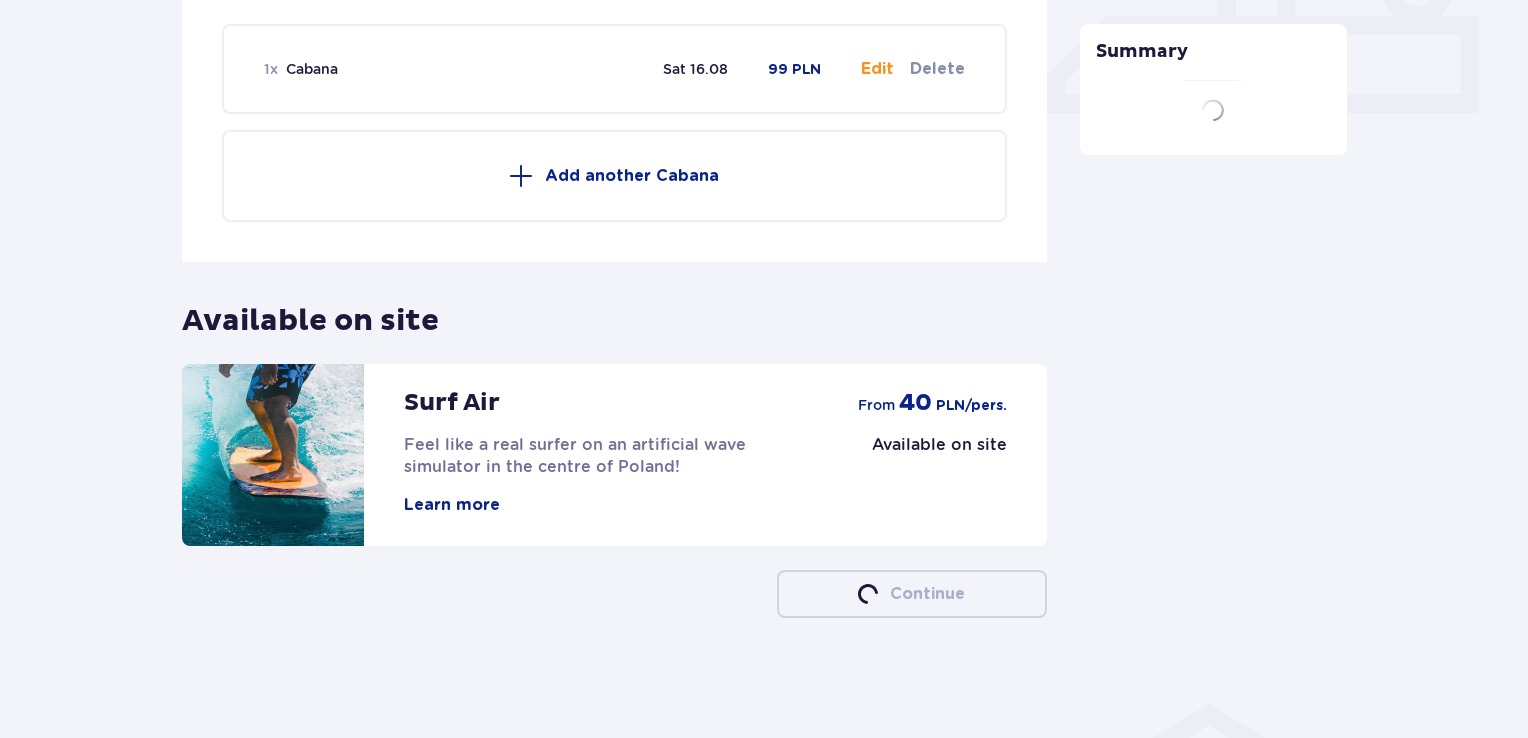 scroll, scrollTop: 919, scrollLeft: 0, axis: vertical 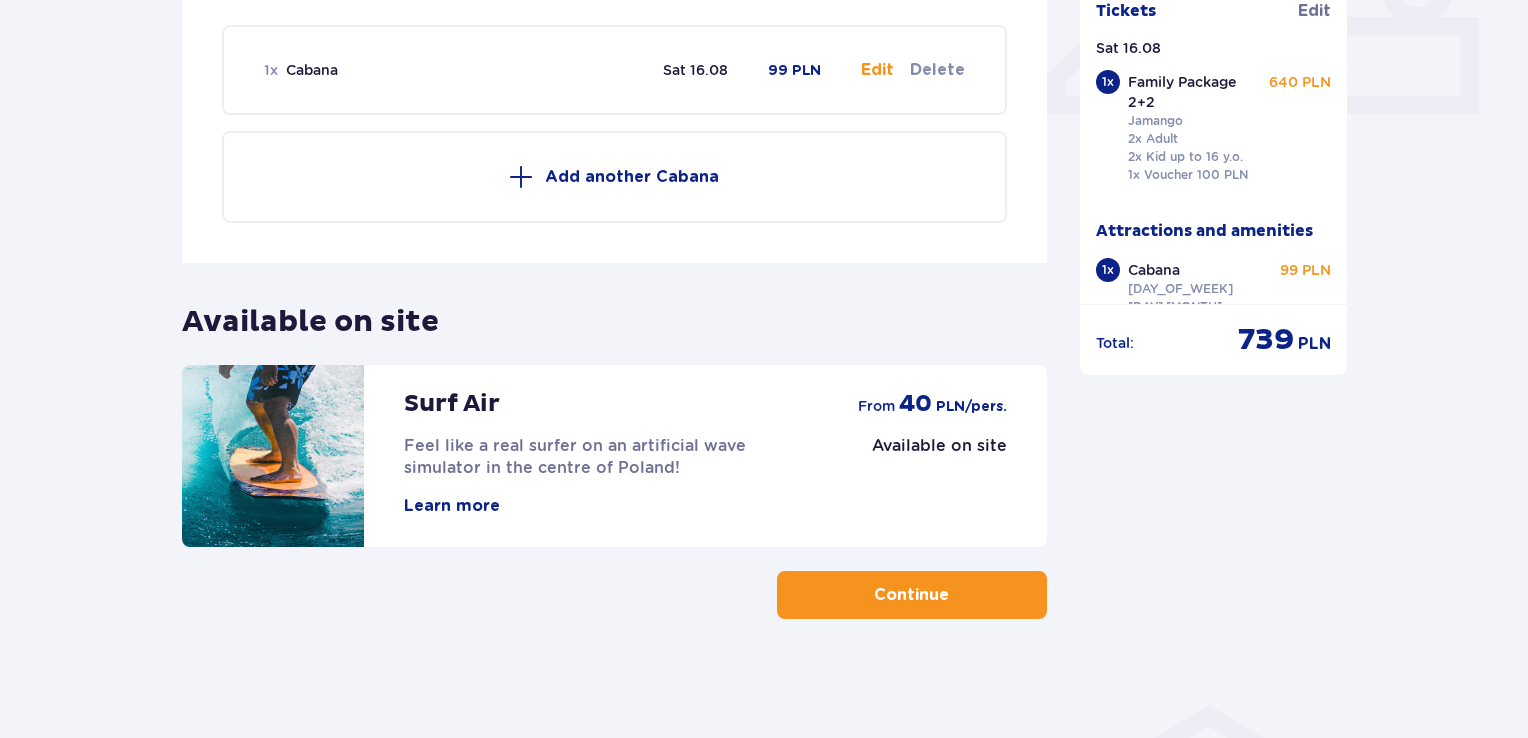 click on "Online promotion Wellness & SPA (16+) Relax with our unique massages and special treatments for the whole body! Learn more Add from 116,10 PLN -10% on treatments Suntago Bus Modern buses • Transport from Warsaw, żyrardów and Łódź • Guaranteed seats with bus tickets purchased online Learn more Add from 9 PLN Cabana (16+) Relax on the comfortable Cabana bed with a canopy! Learn more The lowest price in the 30 days prior to the discount:   99 PLN Delete 149 PLN 99 PLN /2 pers. 1 x Cabana [DAY_OF_WEEK] [DAY].[MONTH] 99 PLN Edit Delete Add another Cabana Available on site Surf Air Feel like a real surfer on an artificial wave simulator in the centre of Poland! Learn more Available on site from 40 PLN /pers." at bounding box center (614, -43) 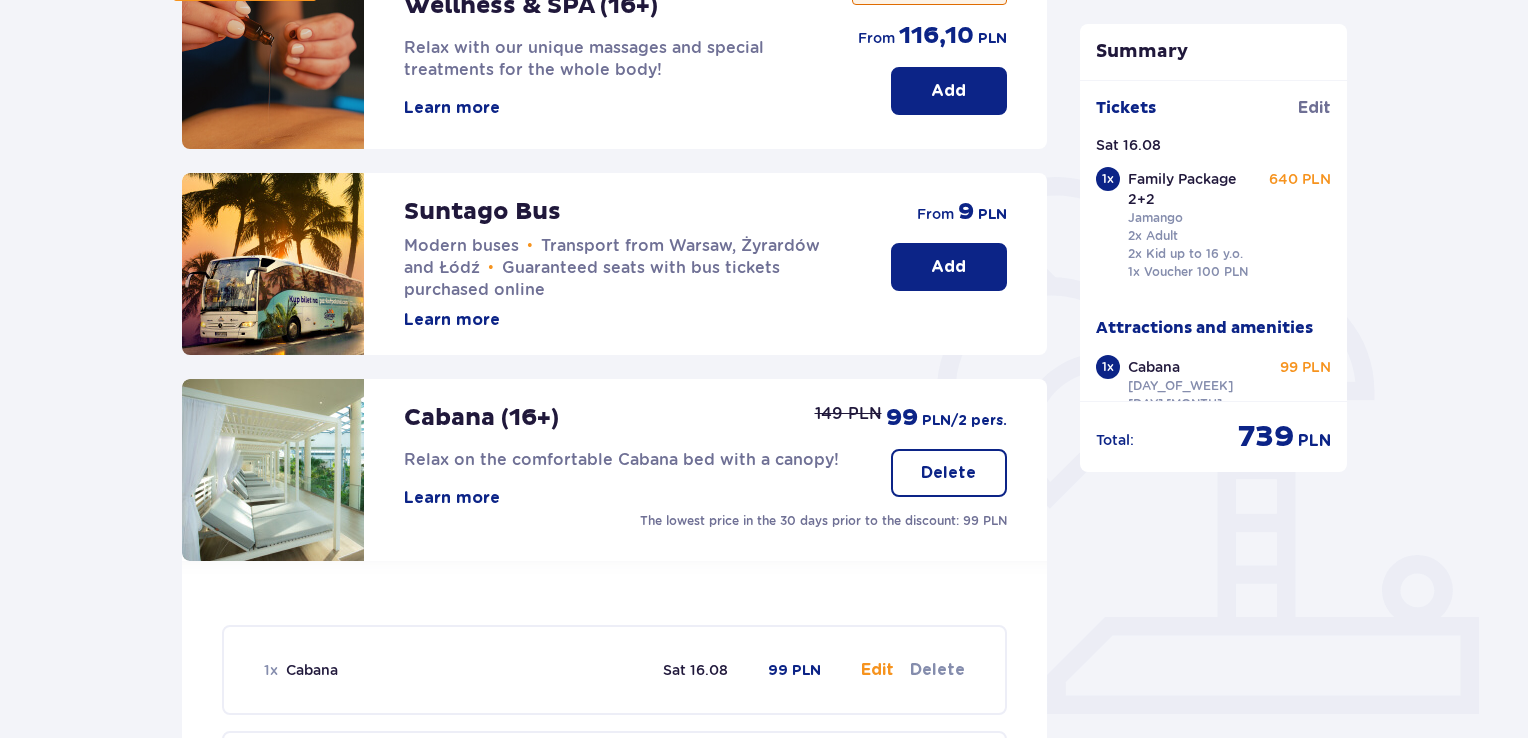 scroll, scrollTop: 119, scrollLeft: 0, axis: vertical 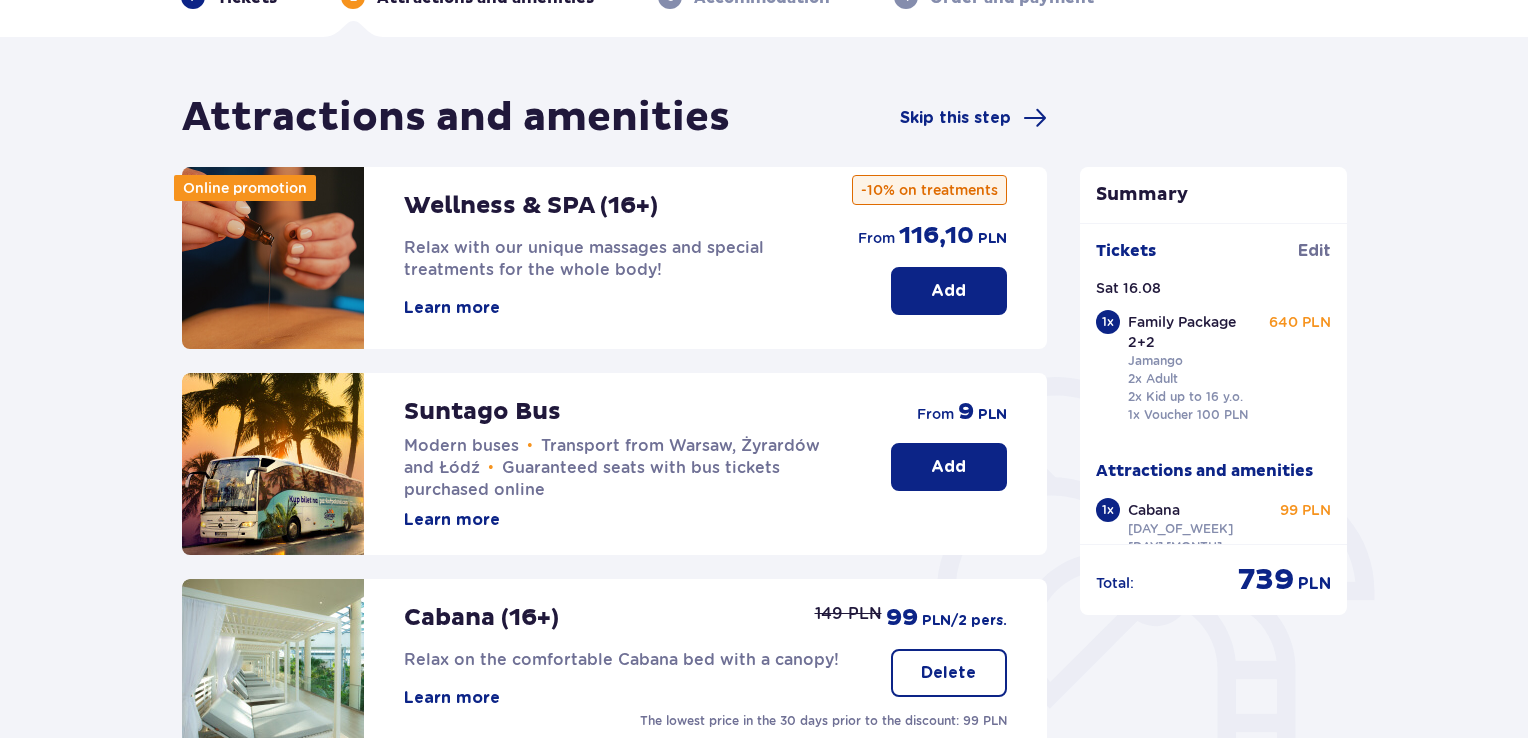click on "Learn more" at bounding box center (452, 308) 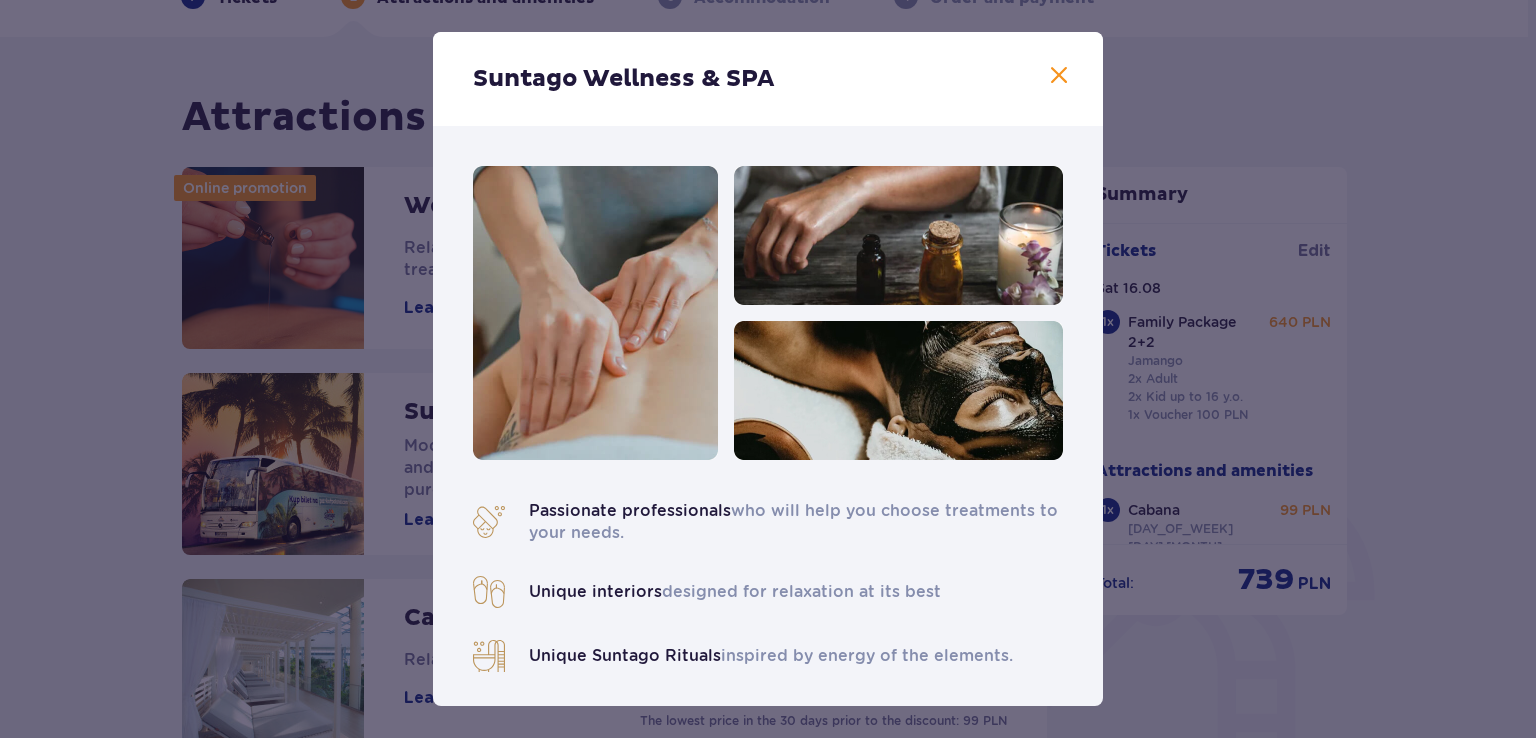 click on "Passionate professionals  who will help you choose treatments to your needs.   Unique interiors  designed for relaxation at its best   Unique Suntago Rituals  inspired by energy of the elements.    Over 30 treatments  for your face, body, feet, and hands (massages, complementary treatments, rituals)." at bounding box center (768, 624) 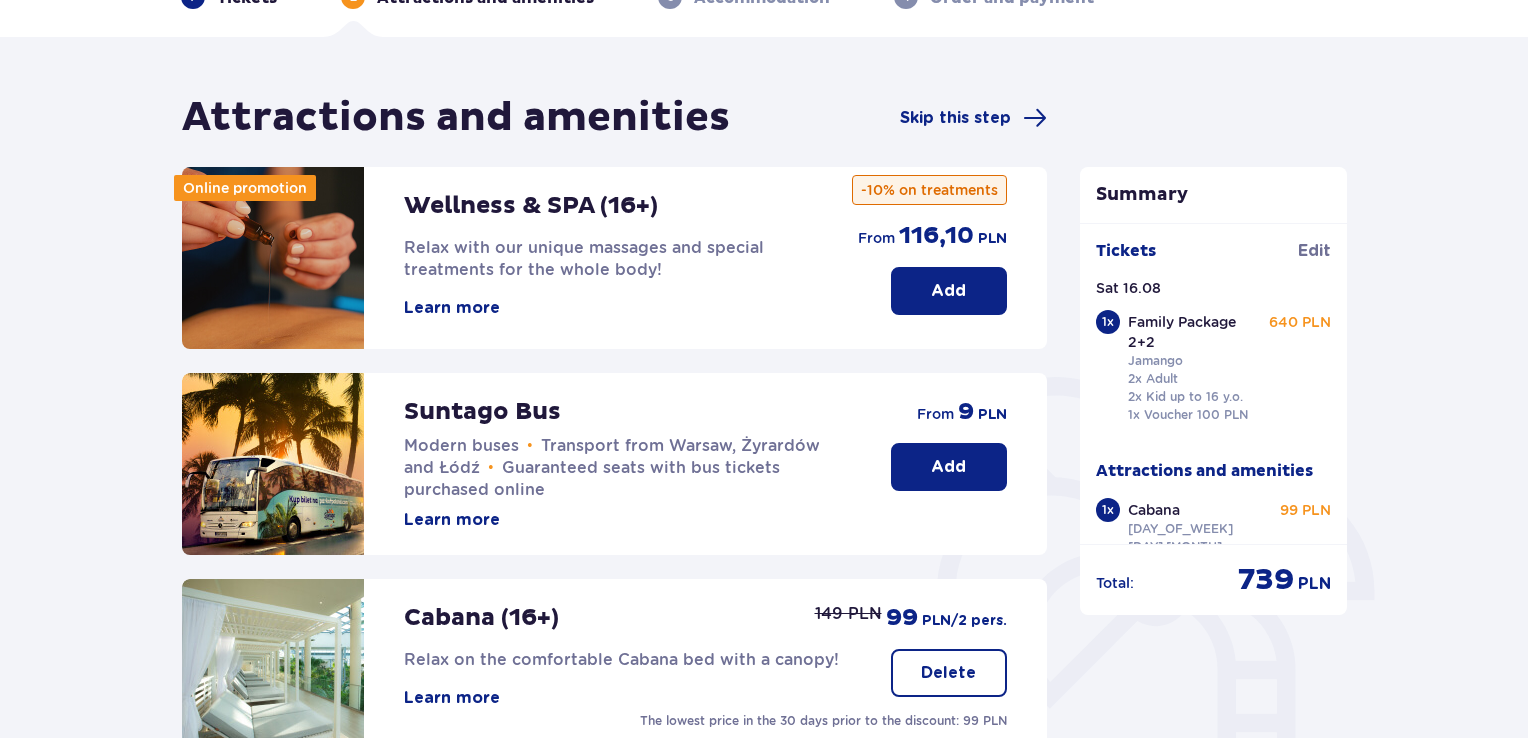 click on "Add" at bounding box center (949, 291) 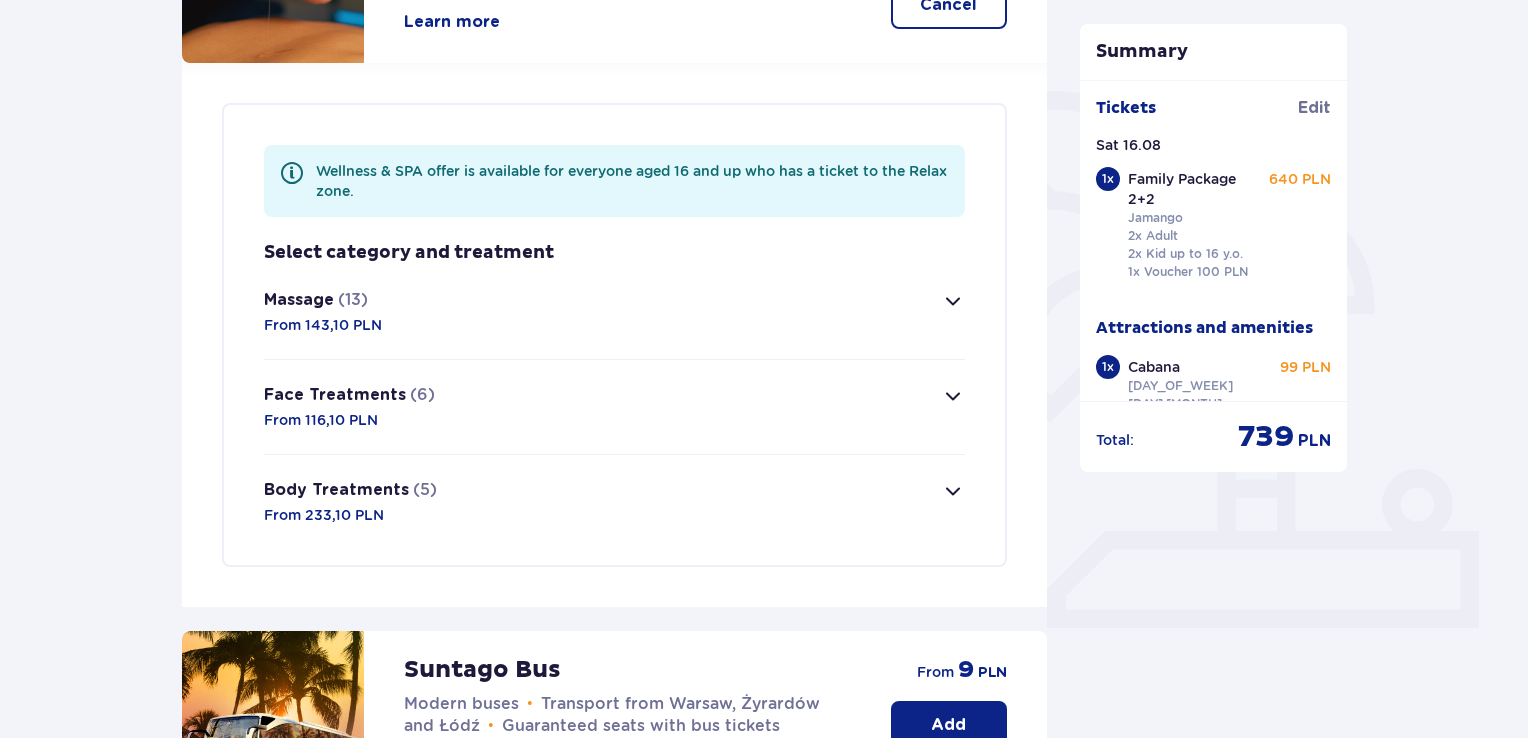 scroll, scrollTop: 484, scrollLeft: 0, axis: vertical 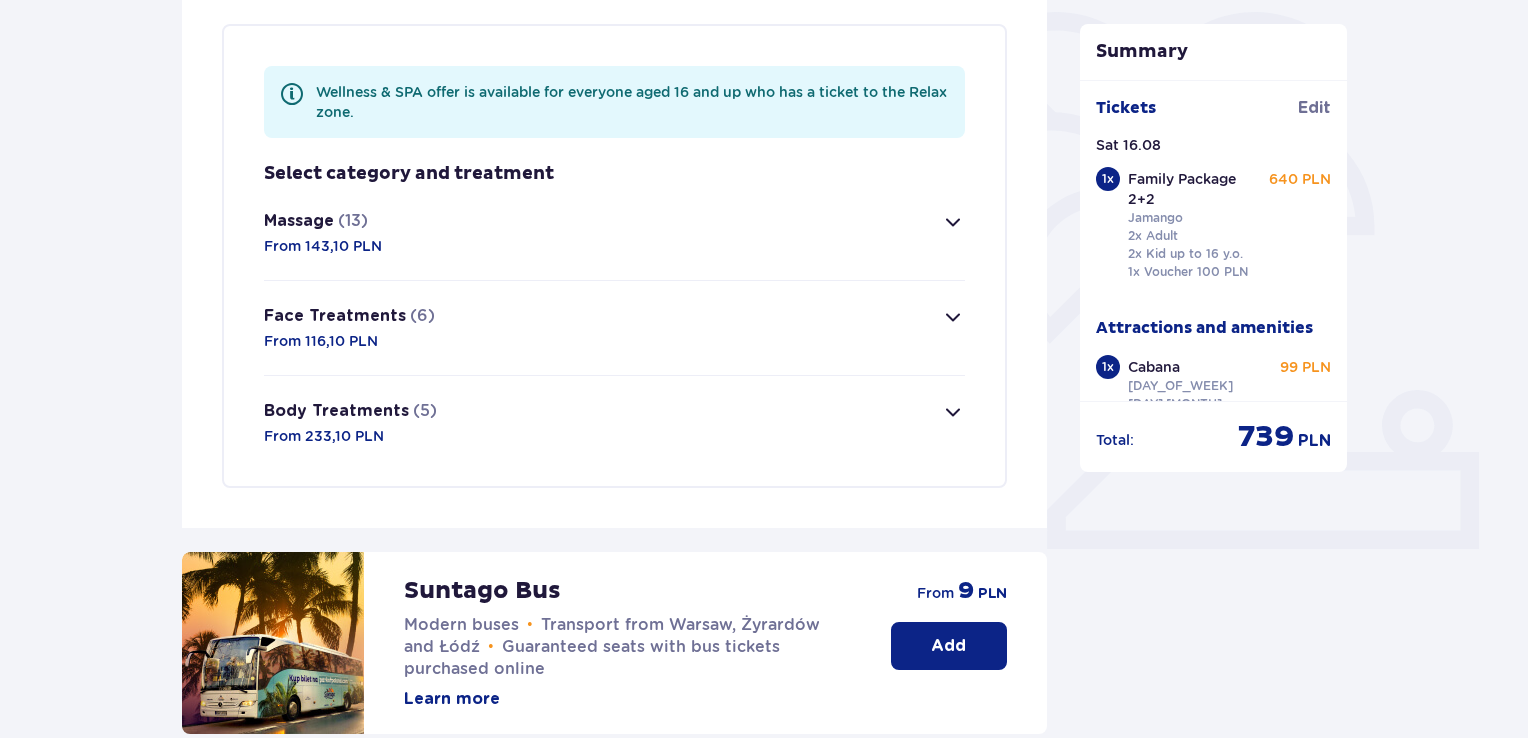 click at bounding box center [953, 317] 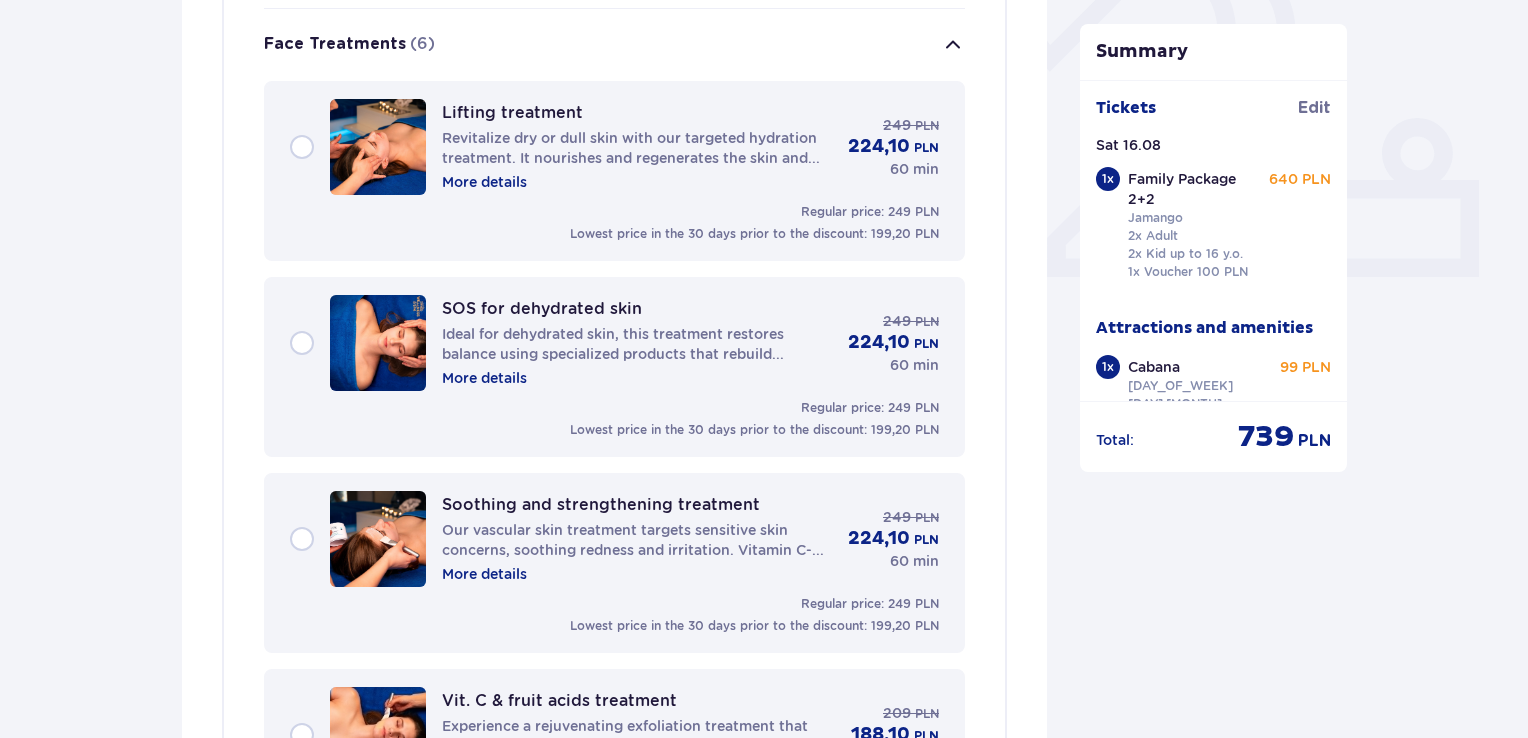 scroll, scrollTop: 764, scrollLeft: 0, axis: vertical 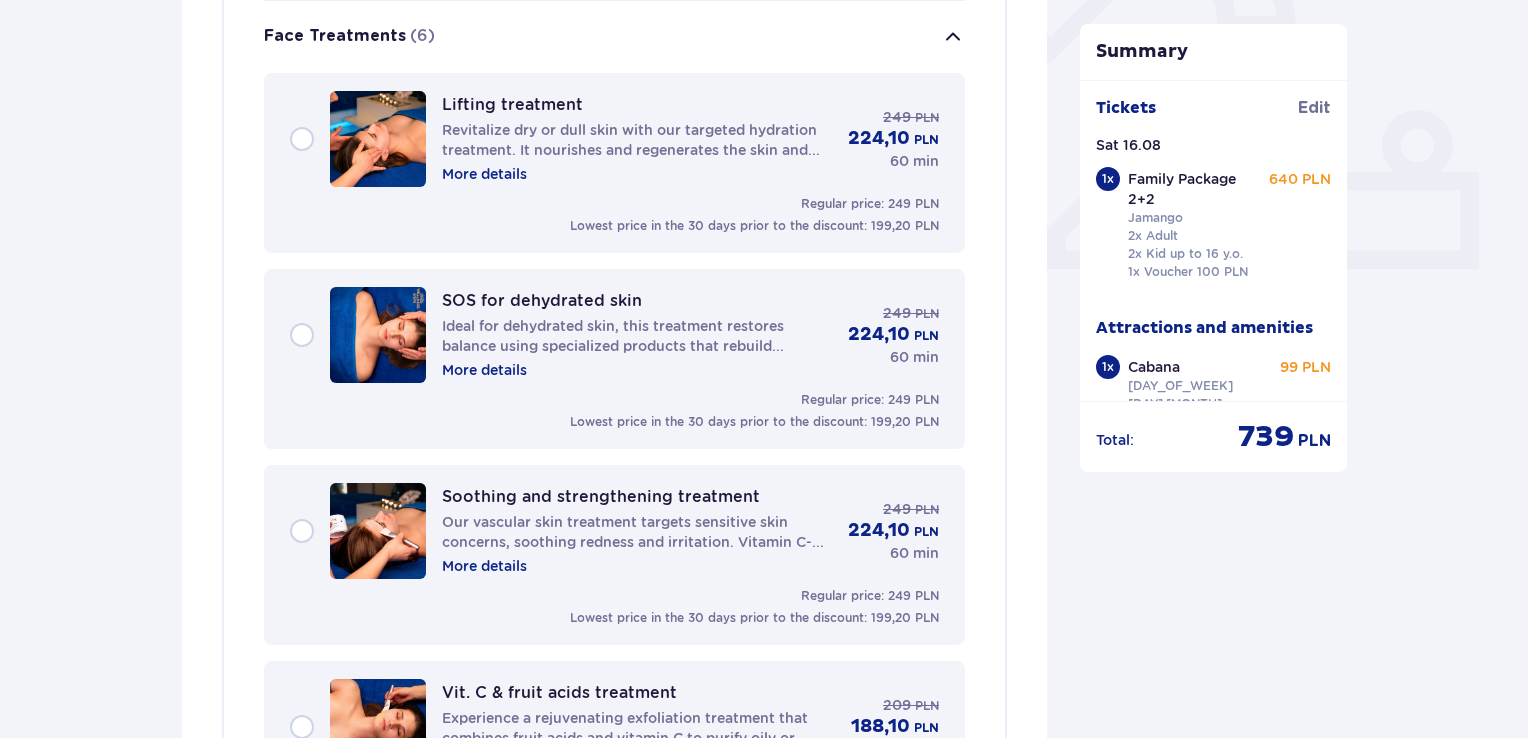 type 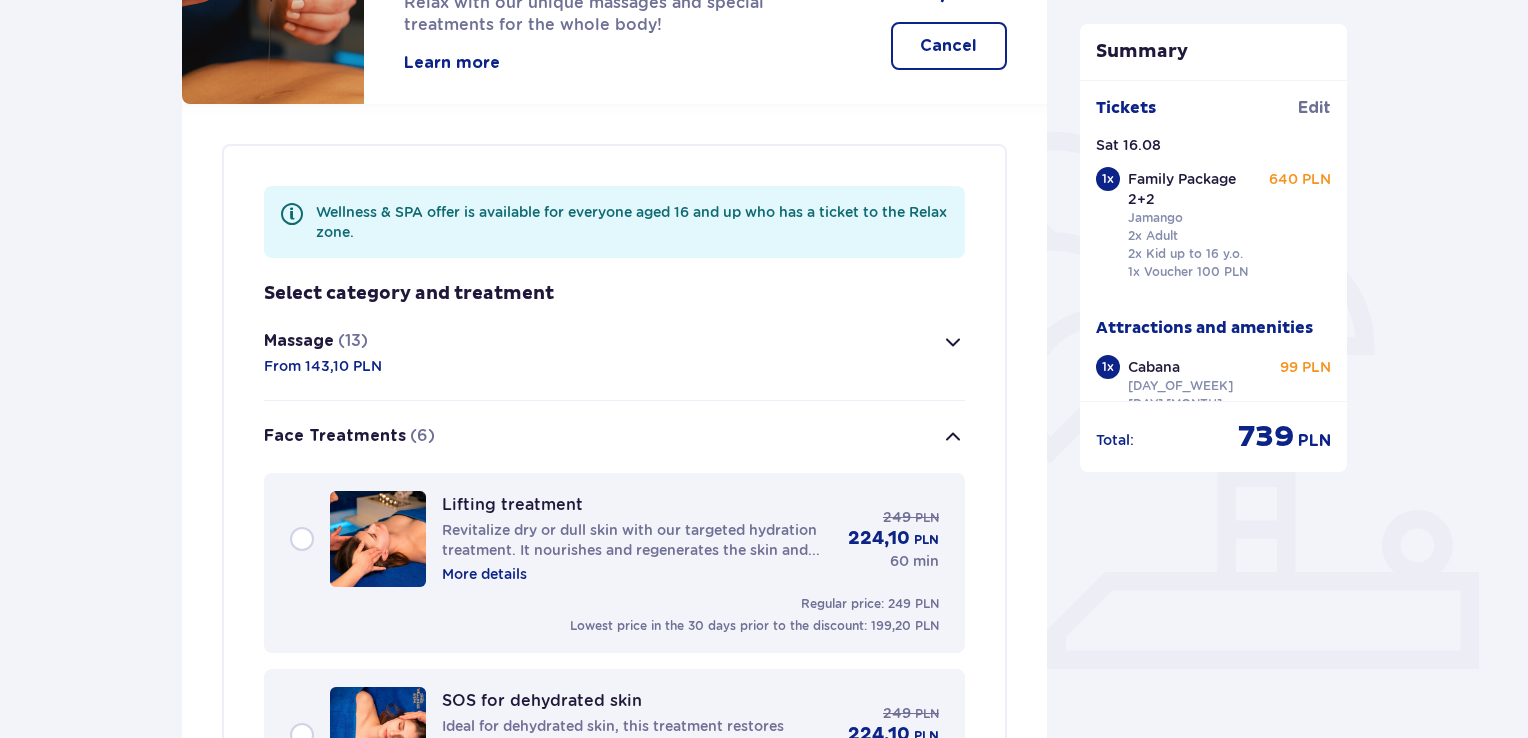 scroll, scrollTop: 324, scrollLeft: 0, axis: vertical 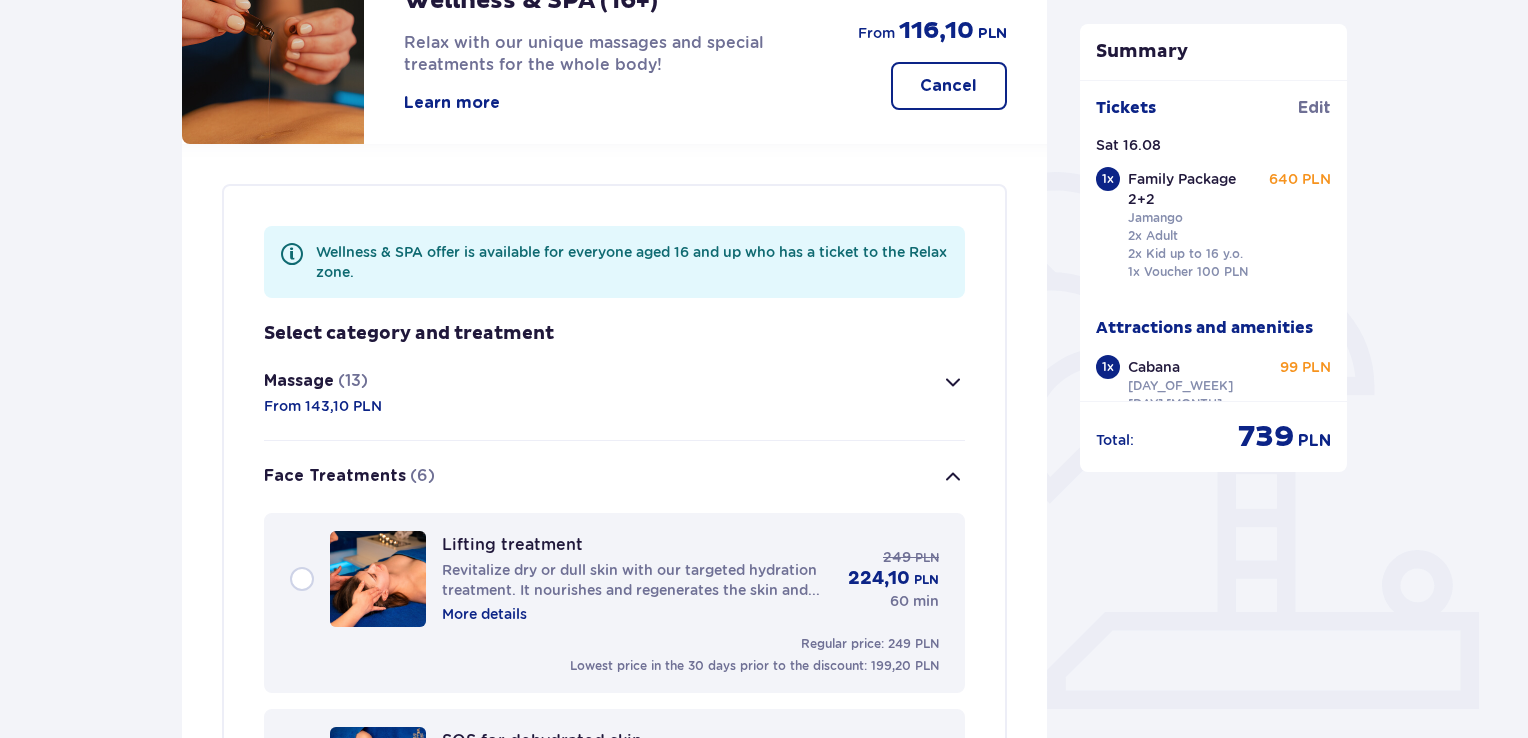 click at bounding box center (953, 477) 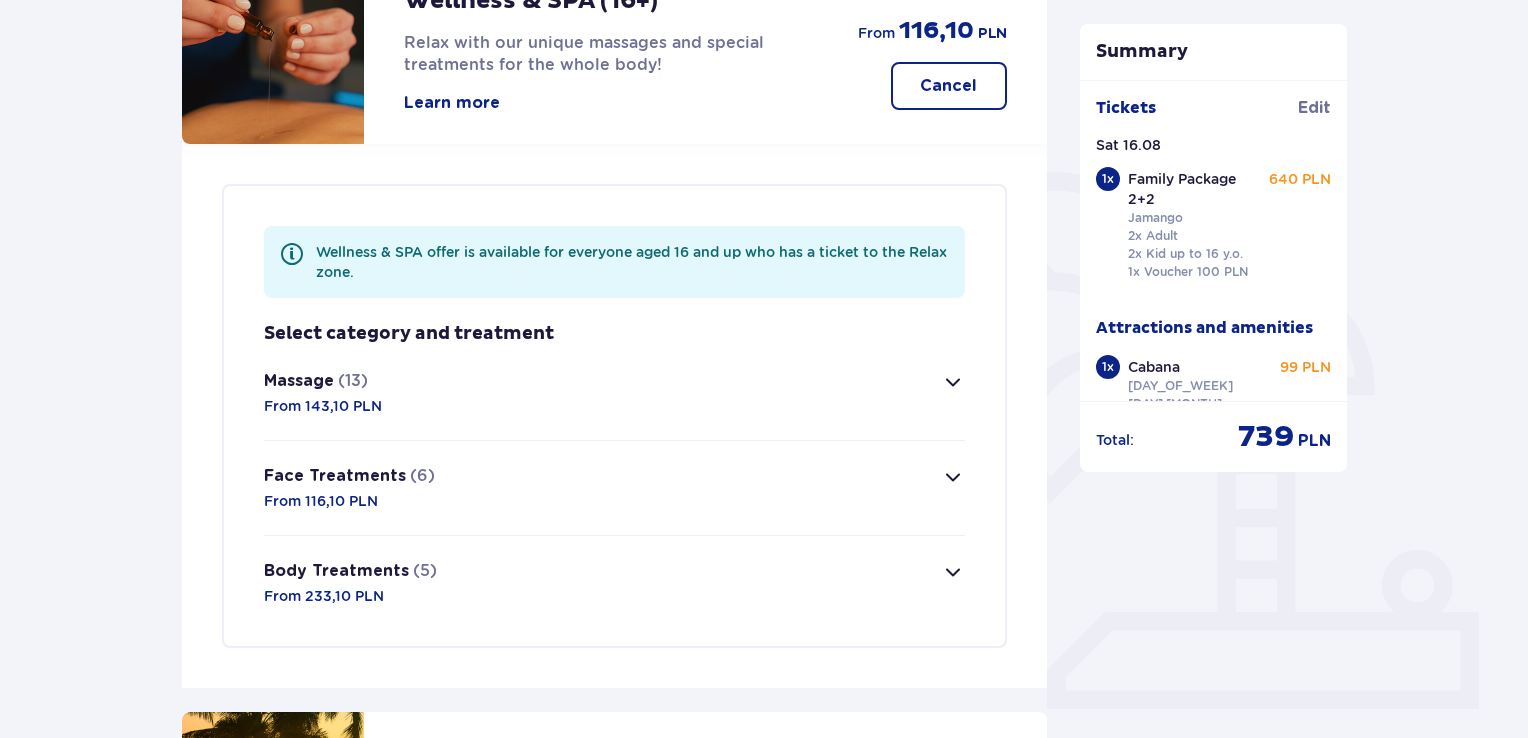 click at bounding box center [953, 382] 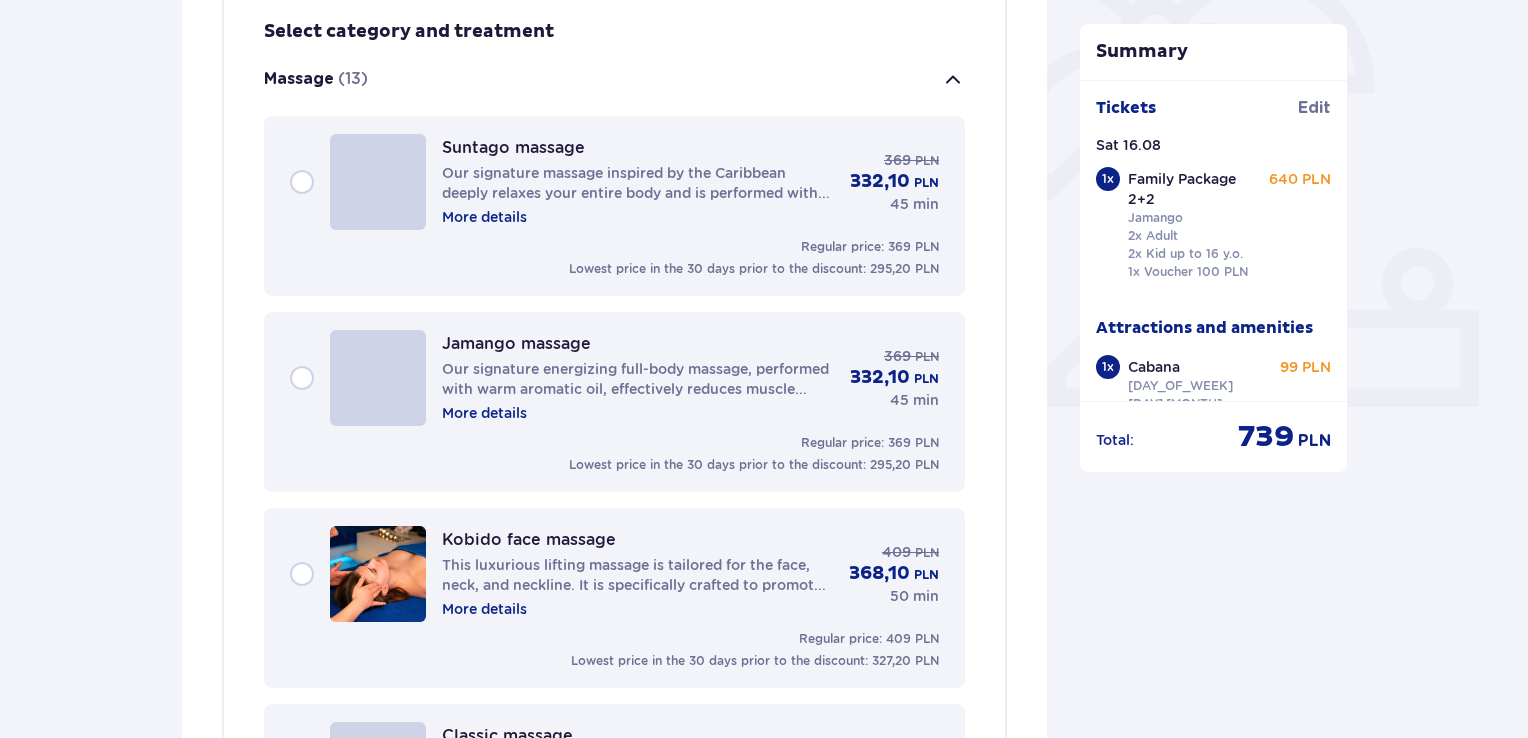 scroll, scrollTop: 669, scrollLeft: 0, axis: vertical 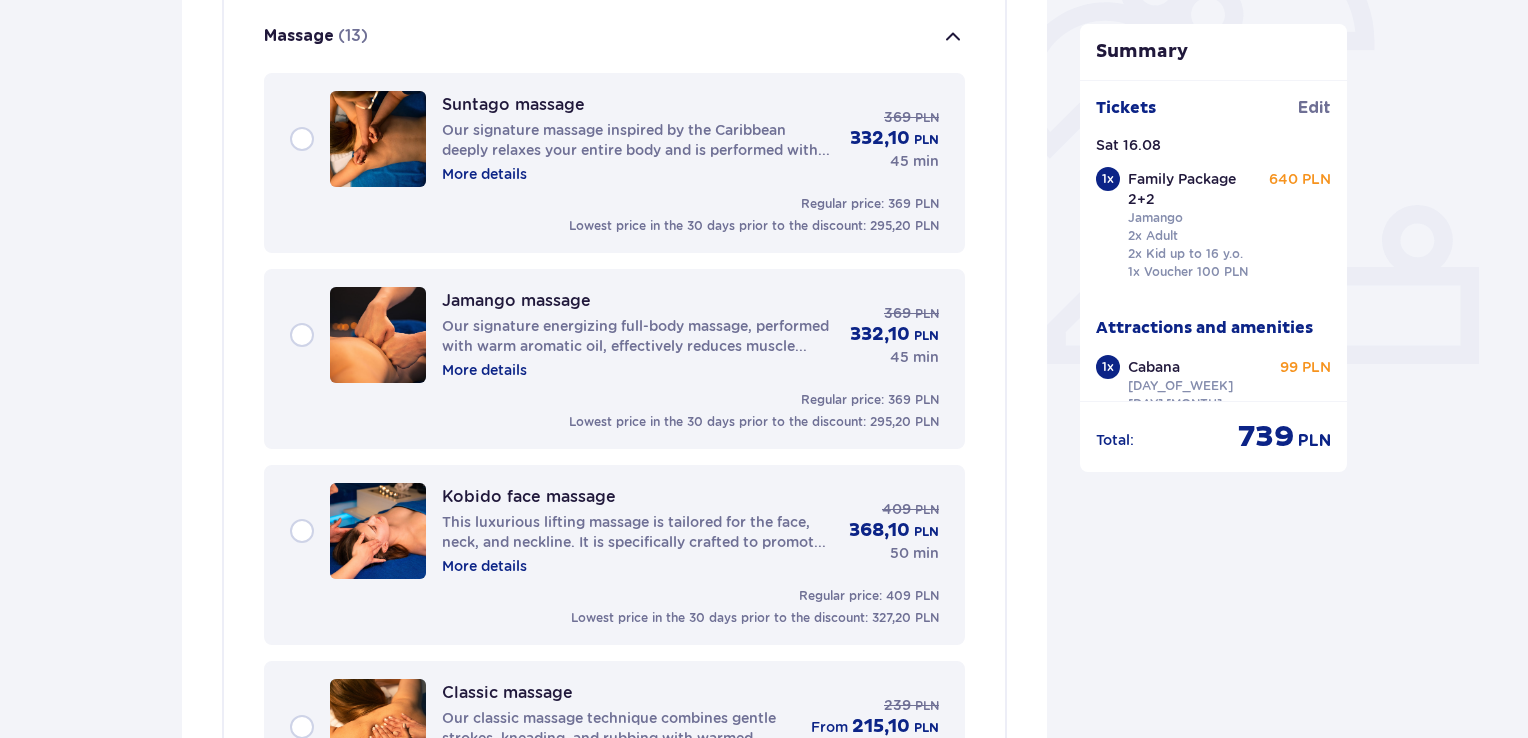 type 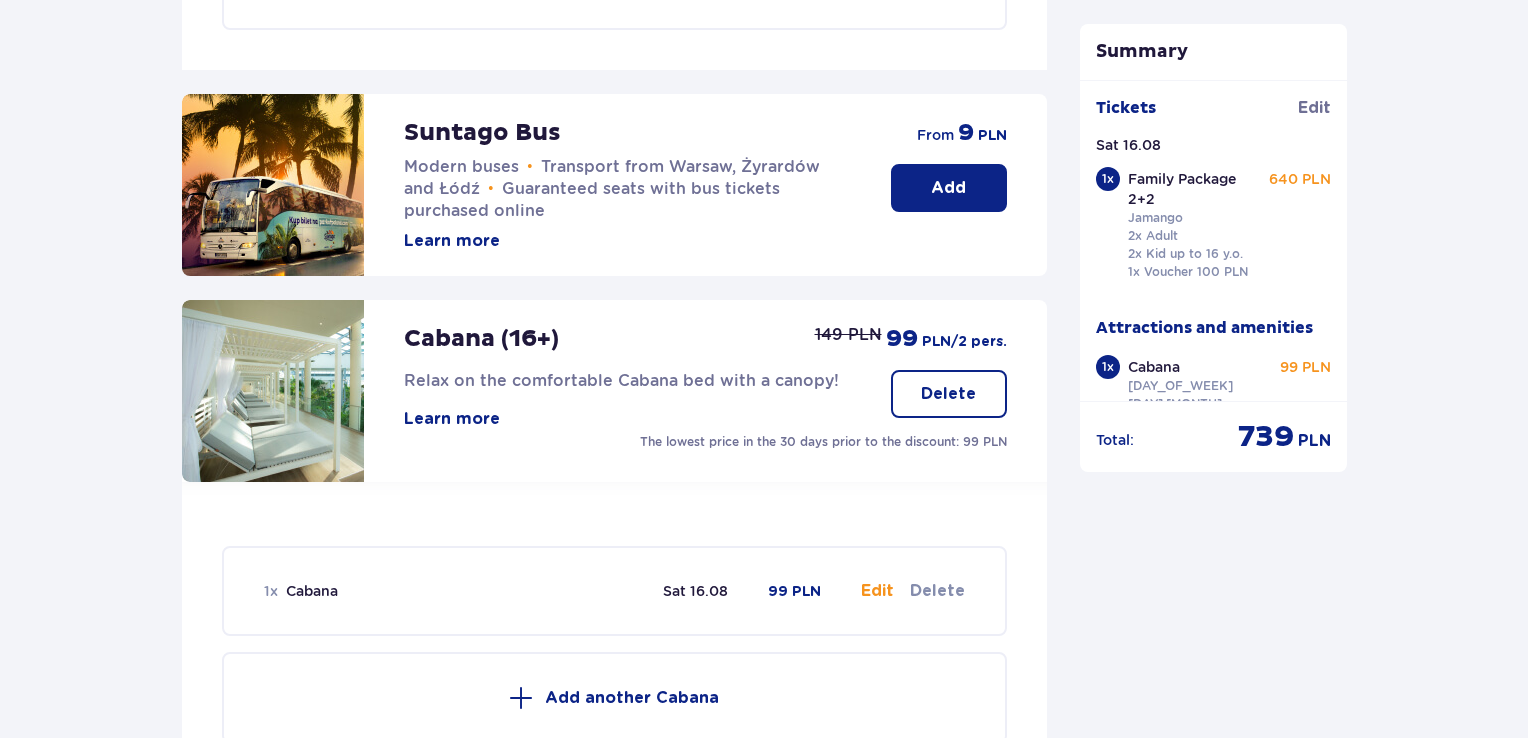 scroll, scrollTop: 3469, scrollLeft: 0, axis: vertical 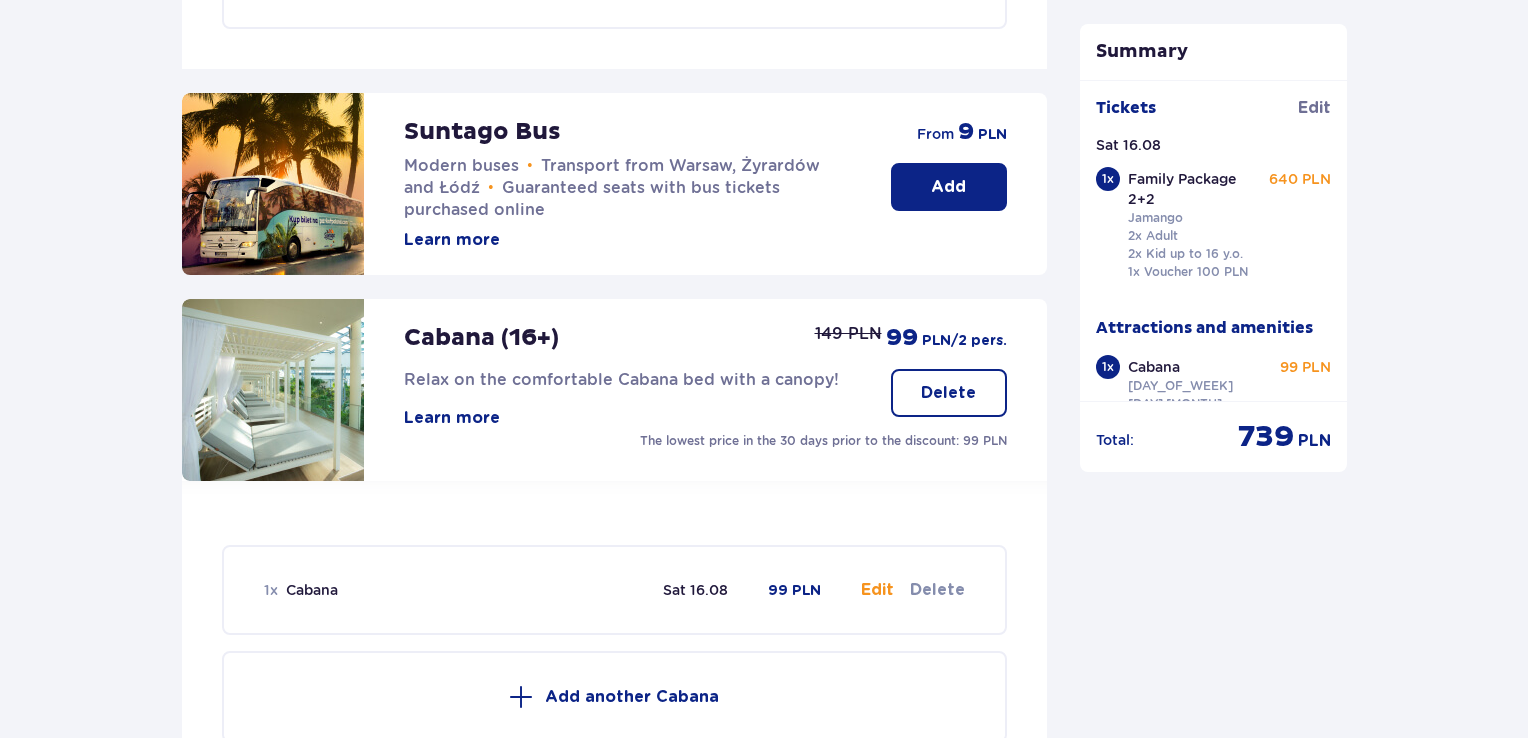 click on "Summary Tickets Edit [DAY_OF_WEEK] [DAY].[MONTH]   1 x Family Package 2+2 Jamango 2x Adult 2x Kid up to 16 y.o. 1x Voucher 100 PLN 640 PLN Attractions and amenities 1 x Cabana [DAY_OF_WEEK] [DAY].[MONTH].[YEAR] 99 PLN Total : 739 PLN" at bounding box center (1214, -1019) 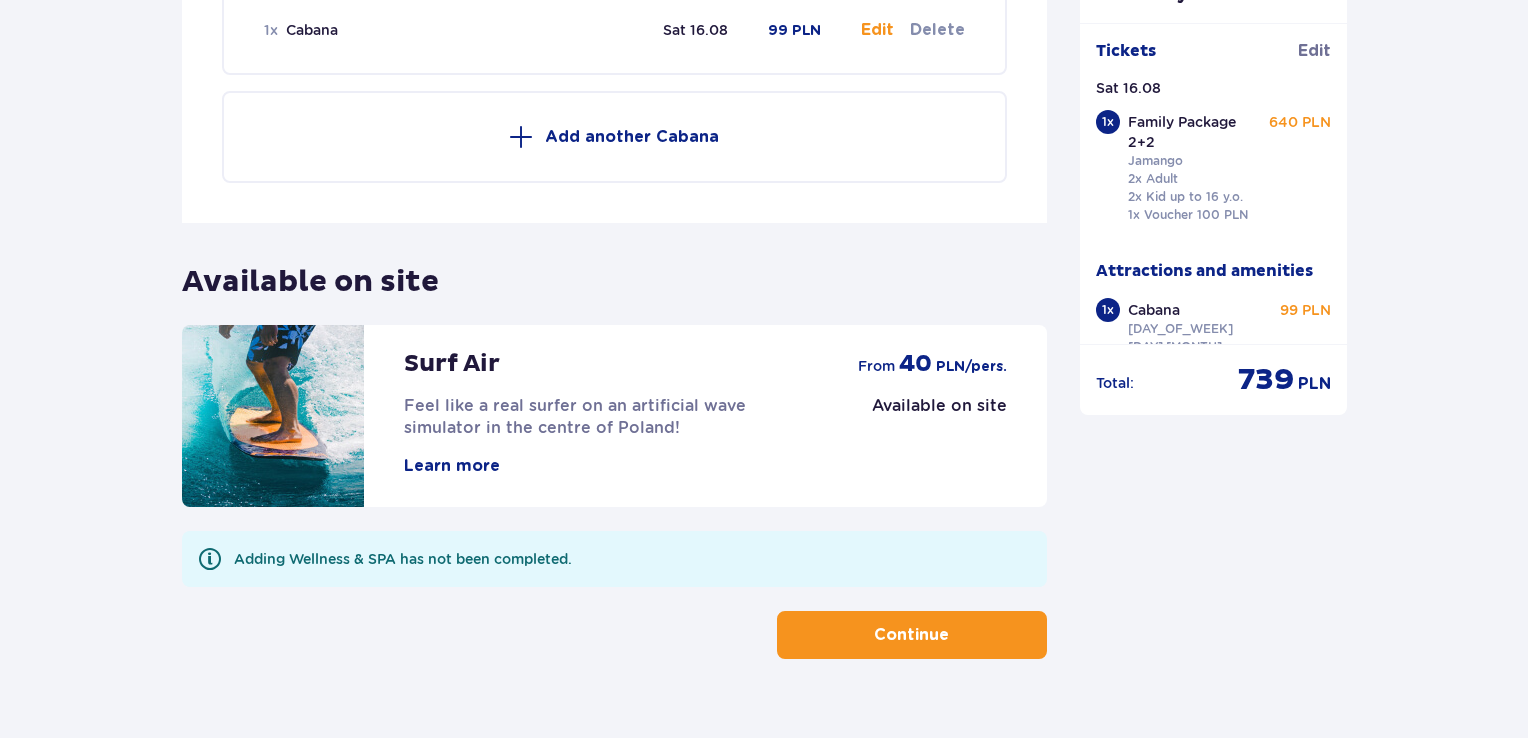 scroll, scrollTop: 4057, scrollLeft: 0, axis: vertical 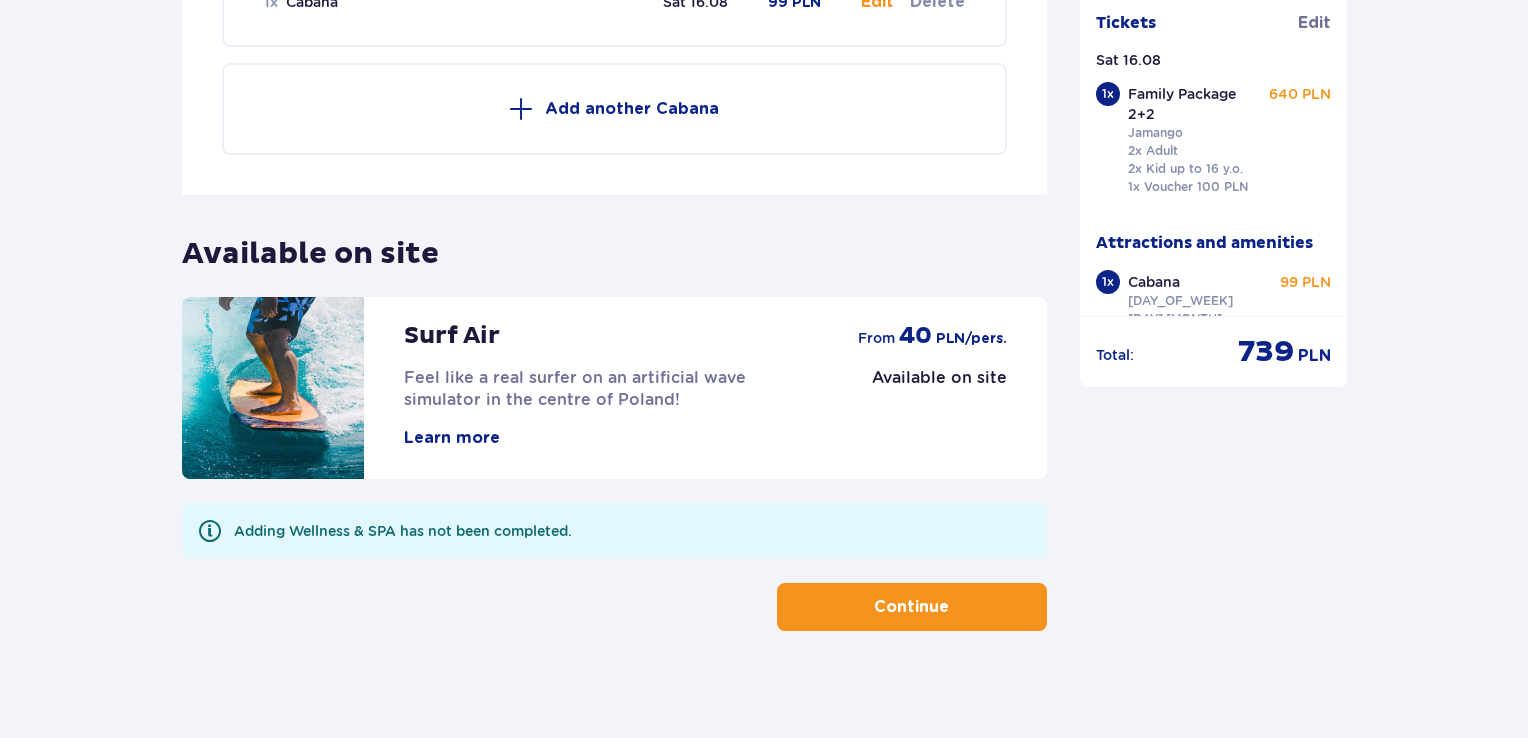 click on "Attractions and amenities Skip this step Online promotion Wellness & SPA (16+) Relax with our unique massages and special treatments for the whole body! Learn more Cancel from 116,10 PLN -10% on treatments Wellness & SPA offer is available for everyone aged 16 and up who has a ticket to the Relax zone. Select category and treatment Massage (13) Suntago massage Our signature massage inspired by the Caribbean deeply relaxes your entire body and is performed with warm shea butter. Special massage movements, synchronized with your breath and heartbeat, release tension and relax your muscles. More details 369 PLN 332,10 PLN 45 min Regular price: 369 PLN Lowest price in the 30 days prior to the discount: 295,20 PLN Jamango massage Our signature energizing full-body massage, performed with warm aromatic oil, effectively reduces muscle tension through elements of fascial massage. More details 369 PLN 332,10 PLN 45 min Regular price: 369 PLN Lowest price in the 30 days prior to the discount: 295,20 PLN 409 PLN PLN" at bounding box center (764, -1575) 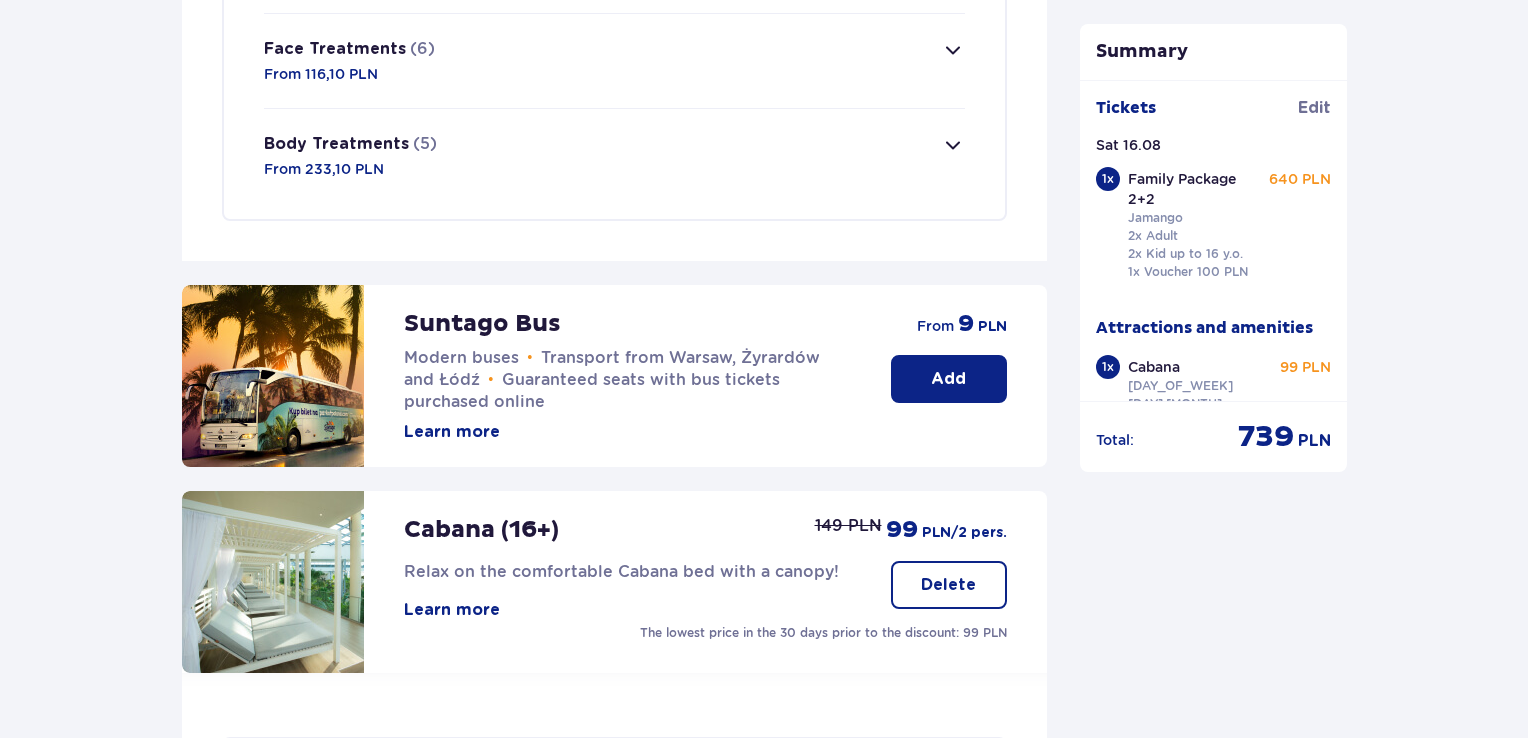 scroll, scrollTop: 3137, scrollLeft: 0, axis: vertical 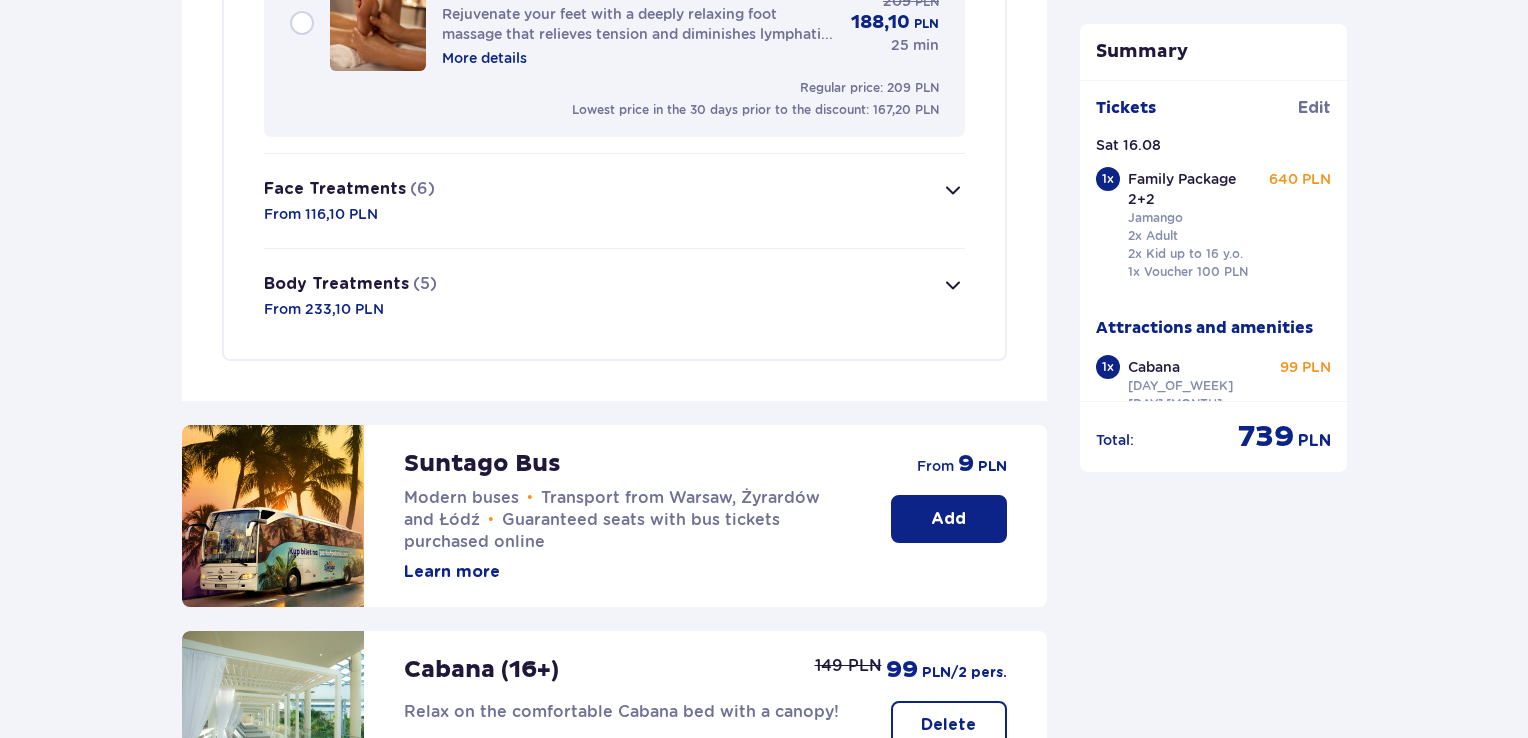click on "Attractions and amenities Skip this step Online promotion Wellness & SPA (16+) Relax with our unique massages and special treatments for the whole body! Learn more Cancel from 116,10 PLN -10% on treatments Wellness & SPA offer is available for everyone aged 16 and up who has a ticket to the Relax zone. Select category and treatment Massage (13) Suntago massage Our signature massage inspired by the Caribbean deeply relaxes your entire body and is performed with warm shea butter. Special massage movements, synchronized with your breath and heartbeat, release tension and relax your muscles. More details 369 PLN 332,10 PLN 45 min Regular price: 369 PLN Lowest price in the 30 days prior to the discount: 295,20 PLN Jamango massage Our signature energizing full-body massage, performed with warm aromatic oil, effectively reduces muscle tension through elements of fascial massage. More details 369 PLN 332,10 PLN 45 min Regular price: 369 PLN Lowest price in the 30 days prior to the discount: 295,20 PLN 409 PLN PLN" at bounding box center (614, -687) 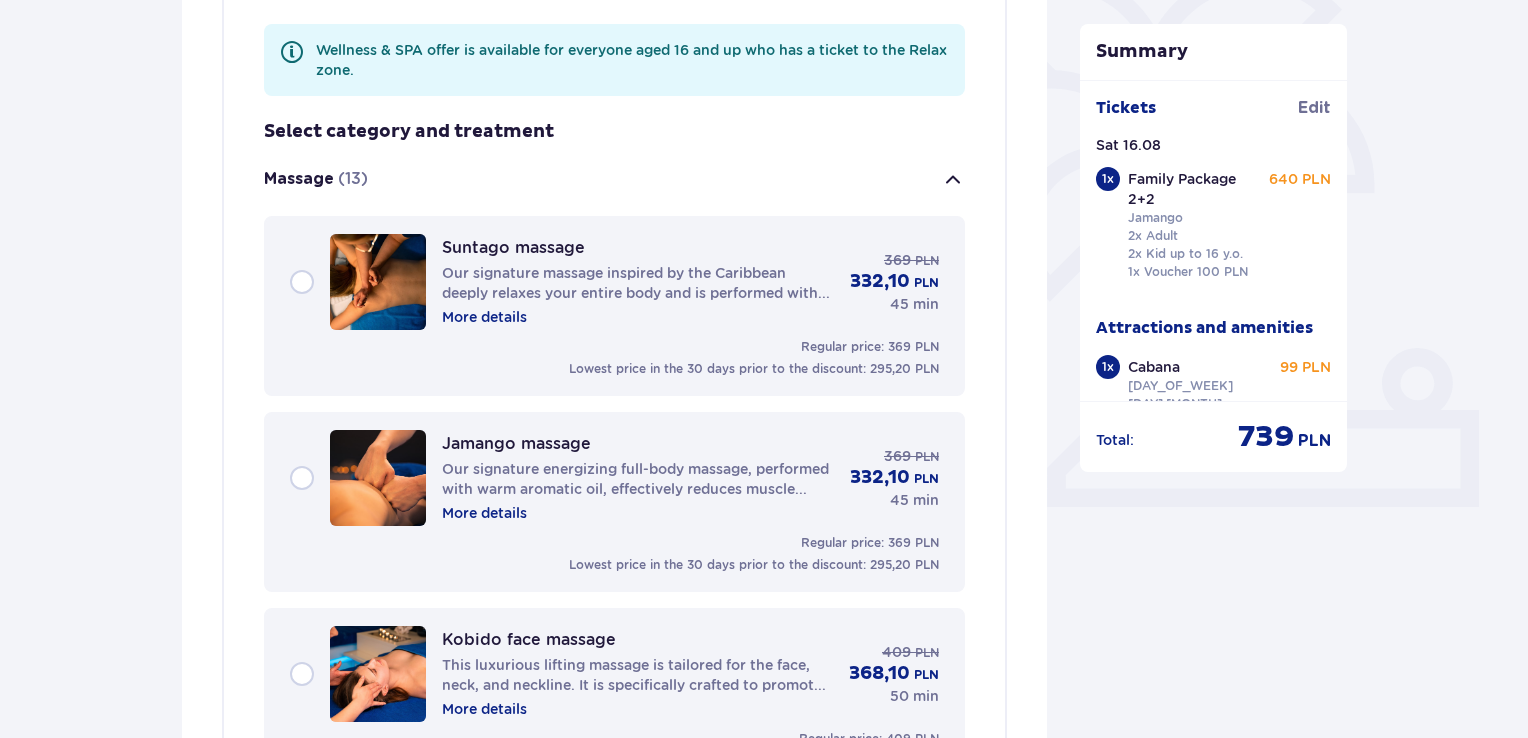 scroll, scrollTop: 497, scrollLeft: 0, axis: vertical 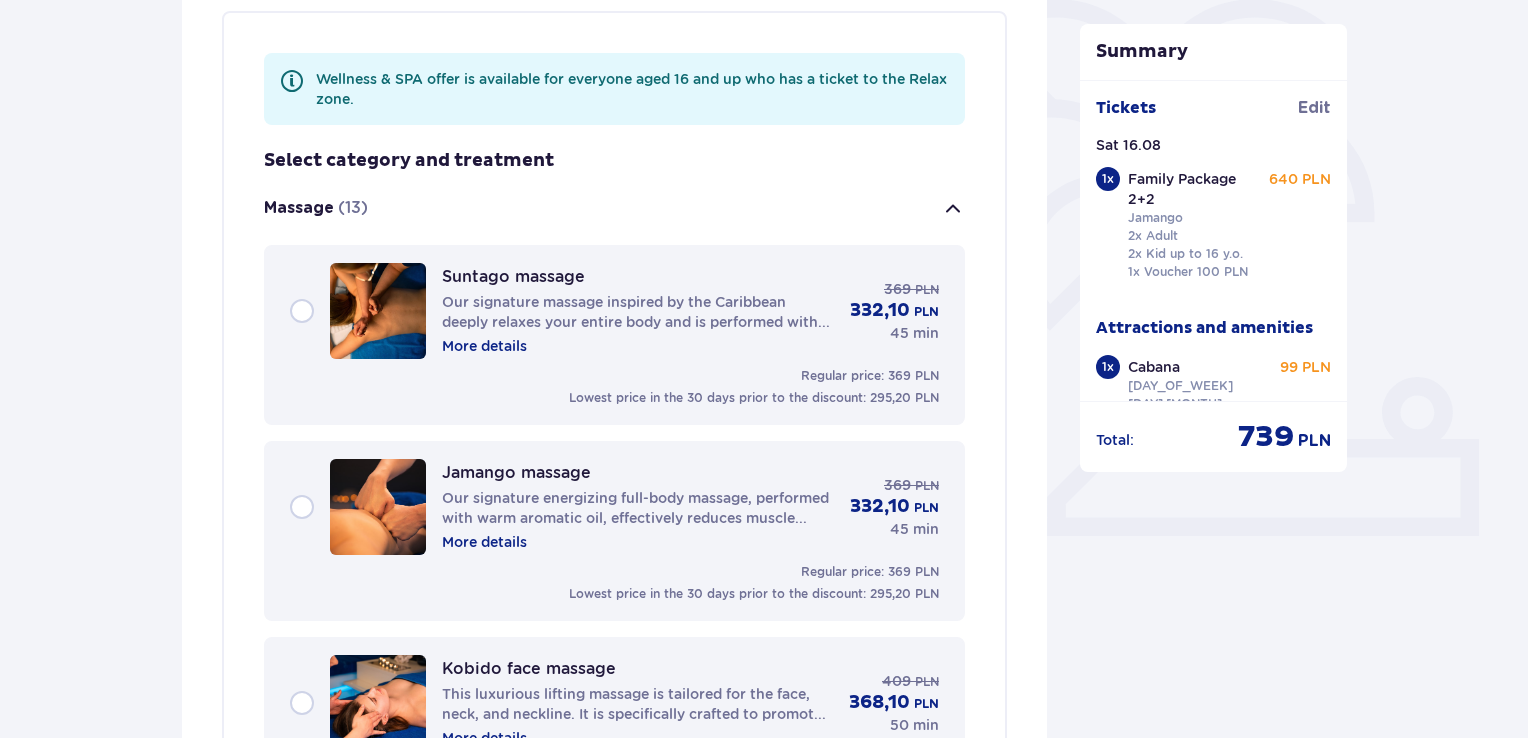 click at bounding box center [953, 209] 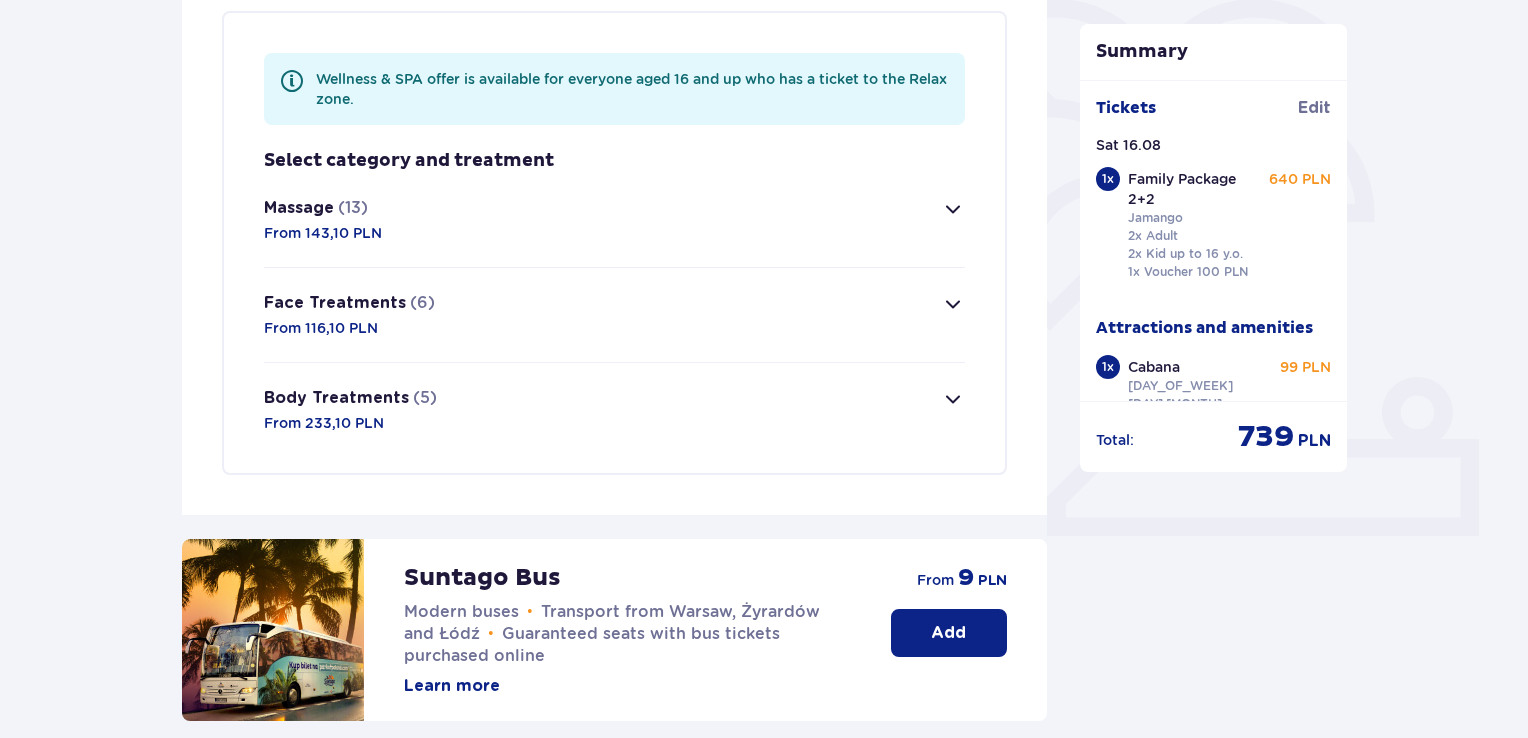 click on "Attractions and amenities Skip this step Online promotion Wellness & SPA (16+) Relax with our unique massages and special treatments for the whole body! Learn more Cancel from 116,10 PLN -10% on treatments Wellness & SPA offer is available for everyone aged 16 and up who has a ticket to the Relax zone. Select category and treatment Massage (13) From 143,10 PLN Suntago massage Our signature massage inspired by the Caribbean deeply relaxes your entire body and is performed with warm shea butter. Special massage movements, synchronized with your breath and heartbeat, release tension and relax your muscles. More details 369 PLN 332,10 PLN 45 min Regular price: 369 PLN Lowest price in the 30 days prior to the discount: 295,20 PLN Jamango massage Our signature energizing full-body massage, performed with warm aromatic oil, effectively reduces muscle tension through elements of fascial massage. More details 369 PLN 332,10 PLN 45 min Regular price: 369 PLN Kobido face massage More details 409 PLN 368,10 PLN 50 min" at bounding box center [614, 690] 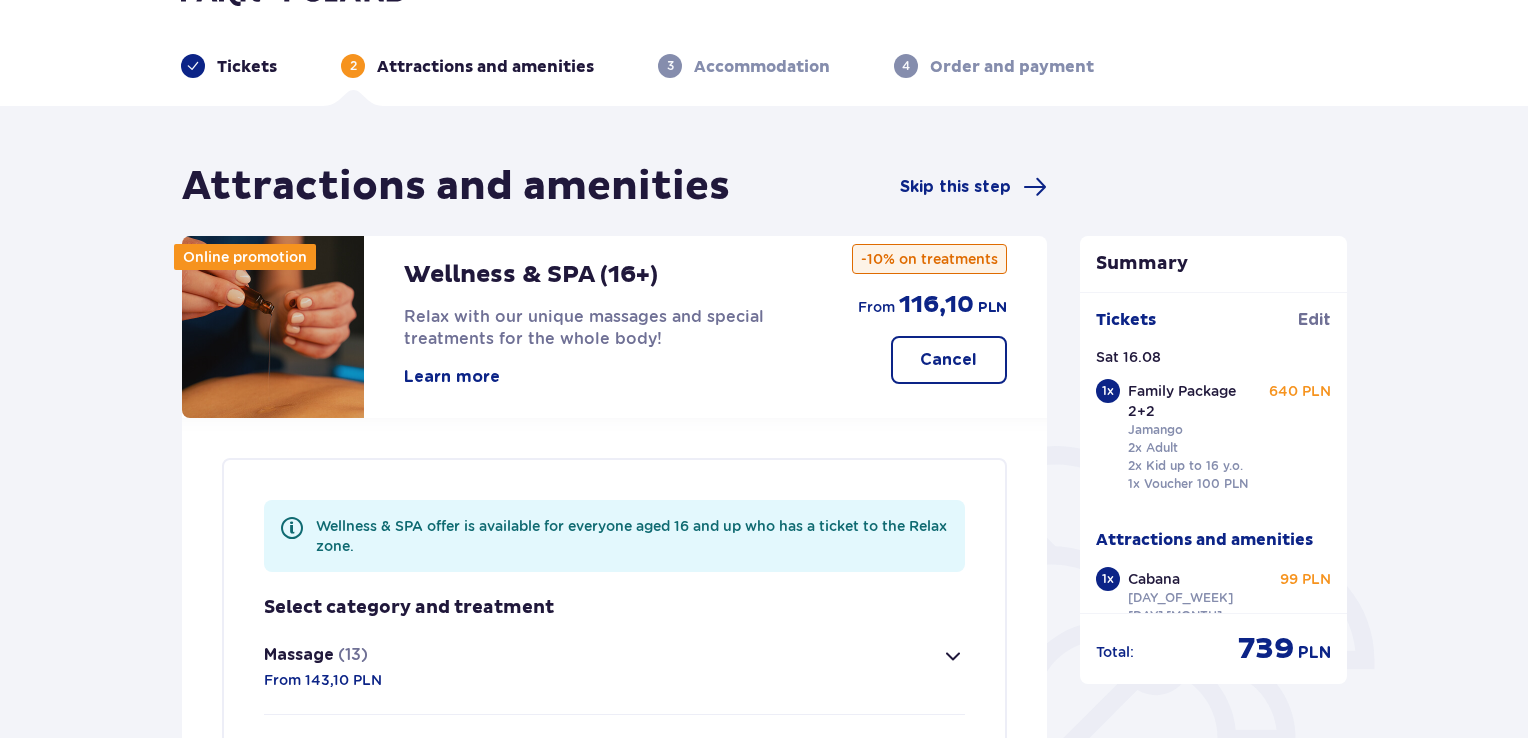 scroll, scrollTop: 0, scrollLeft: 0, axis: both 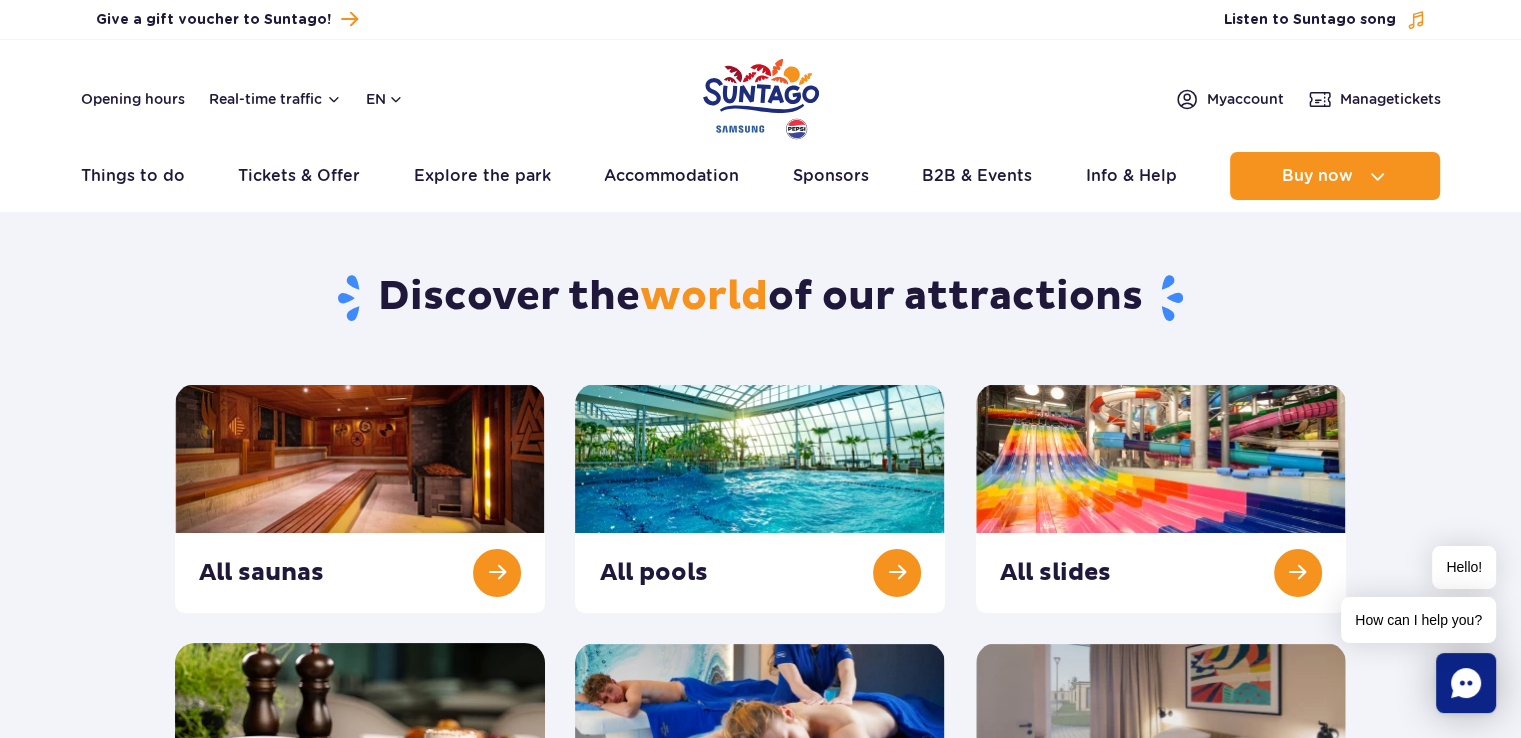 click on "Discover the  world  of our attractions" at bounding box center (760, 298) 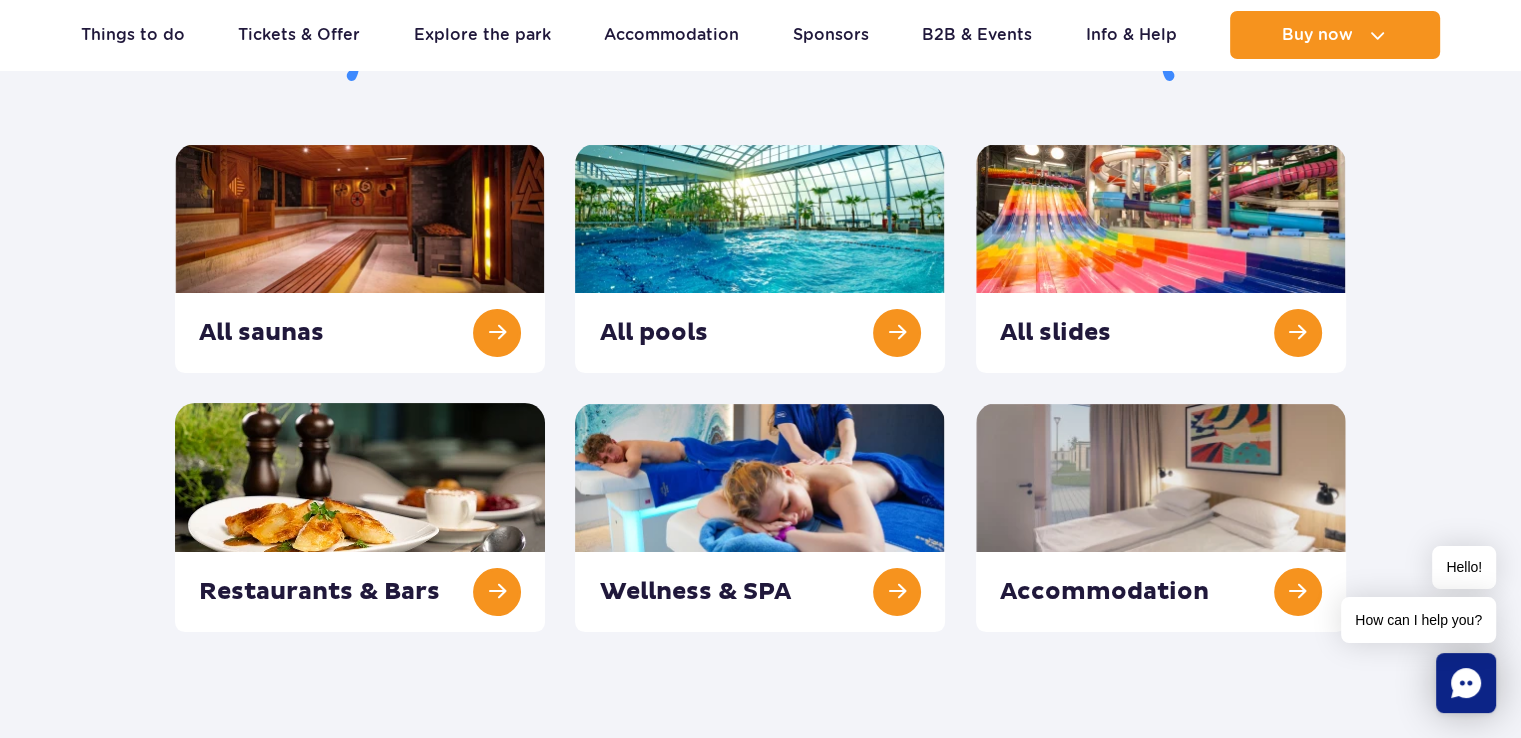 scroll, scrollTop: 280, scrollLeft: 0, axis: vertical 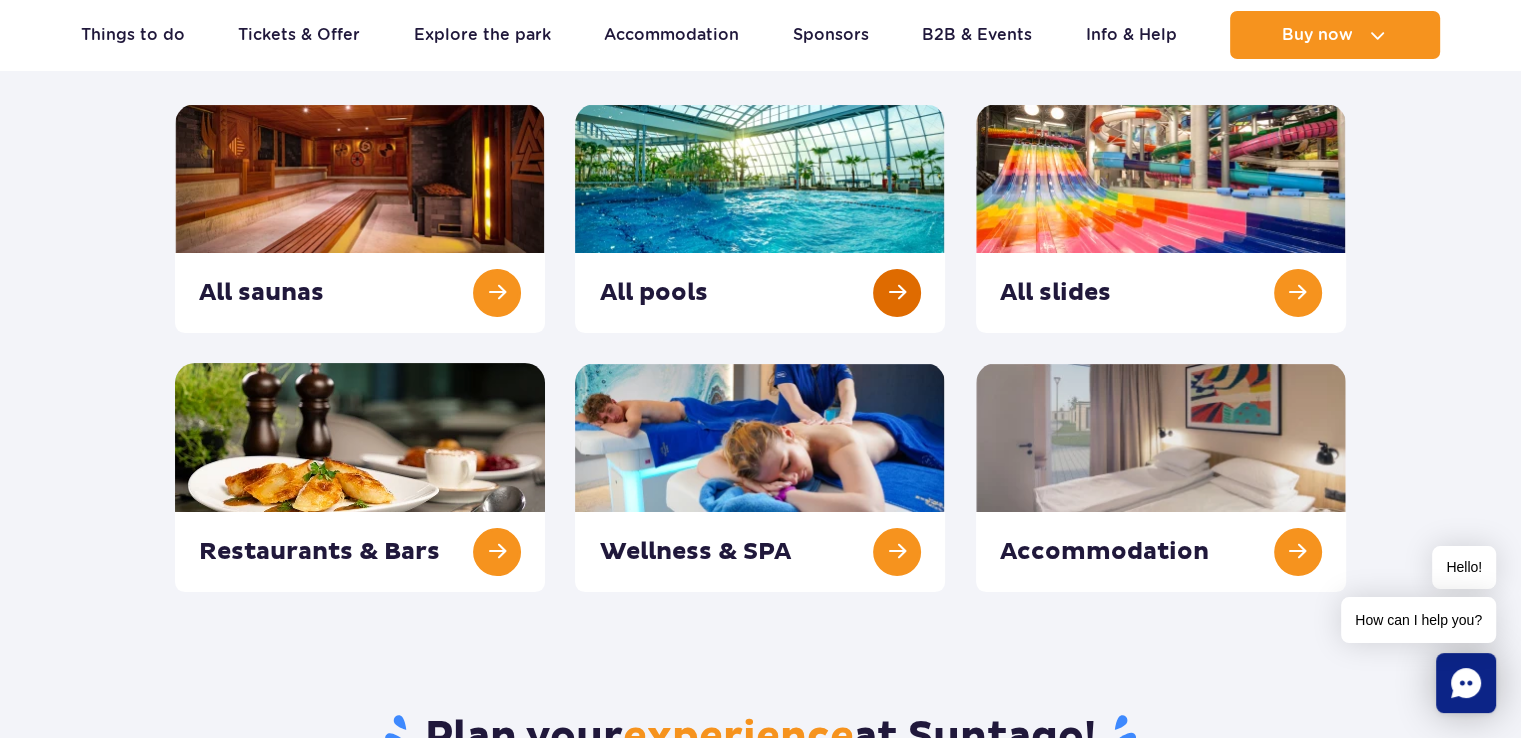 click at bounding box center (760, 218) 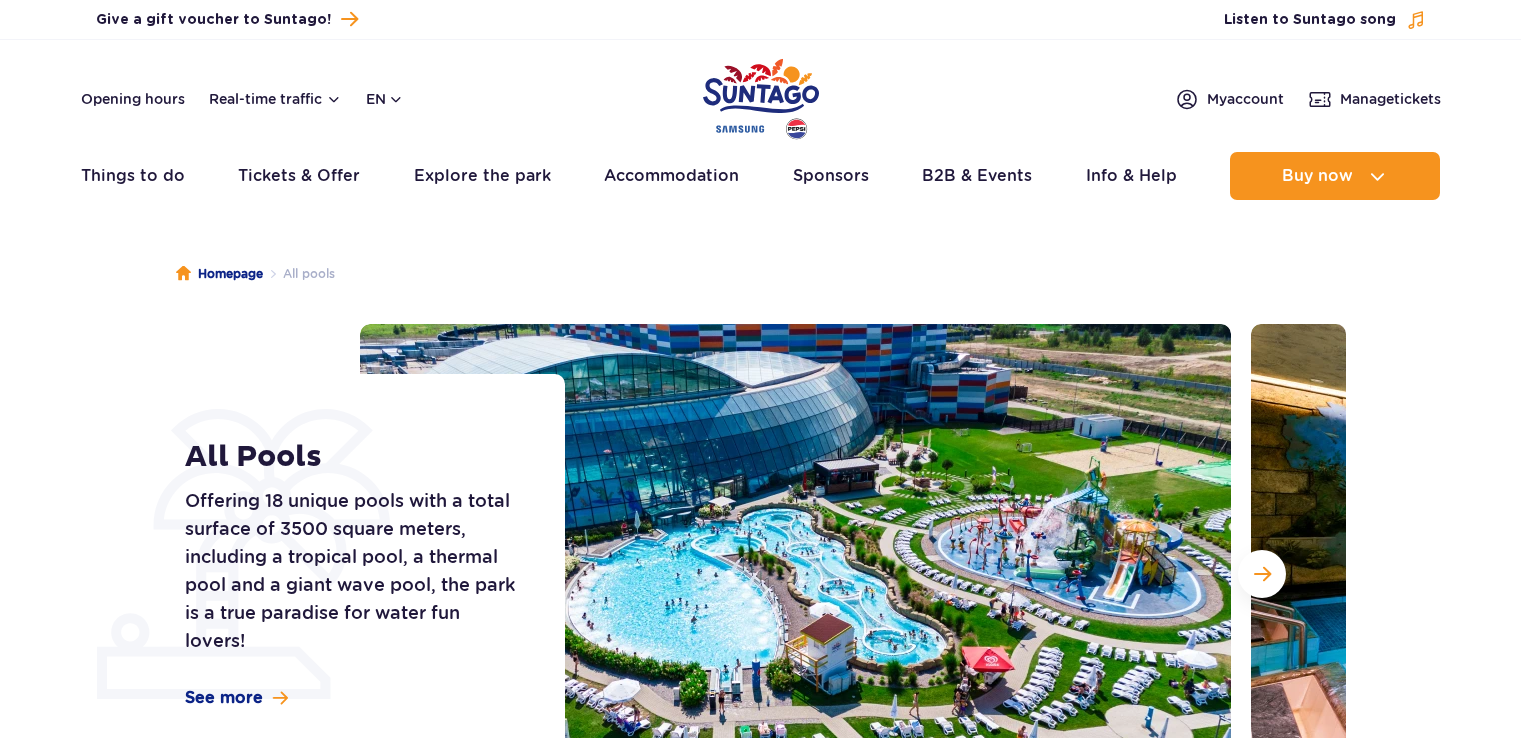 scroll, scrollTop: 0, scrollLeft: 0, axis: both 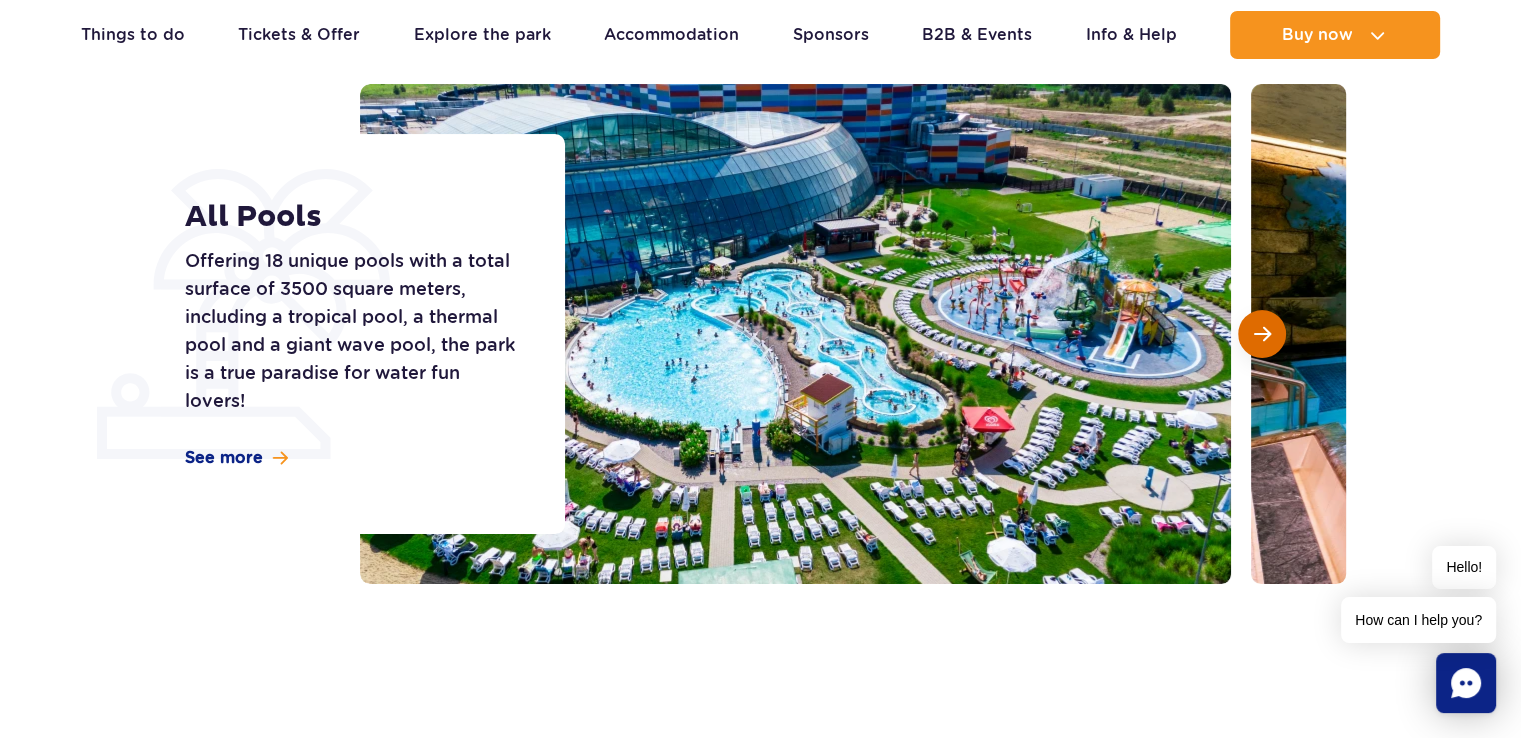 click at bounding box center [1262, 334] 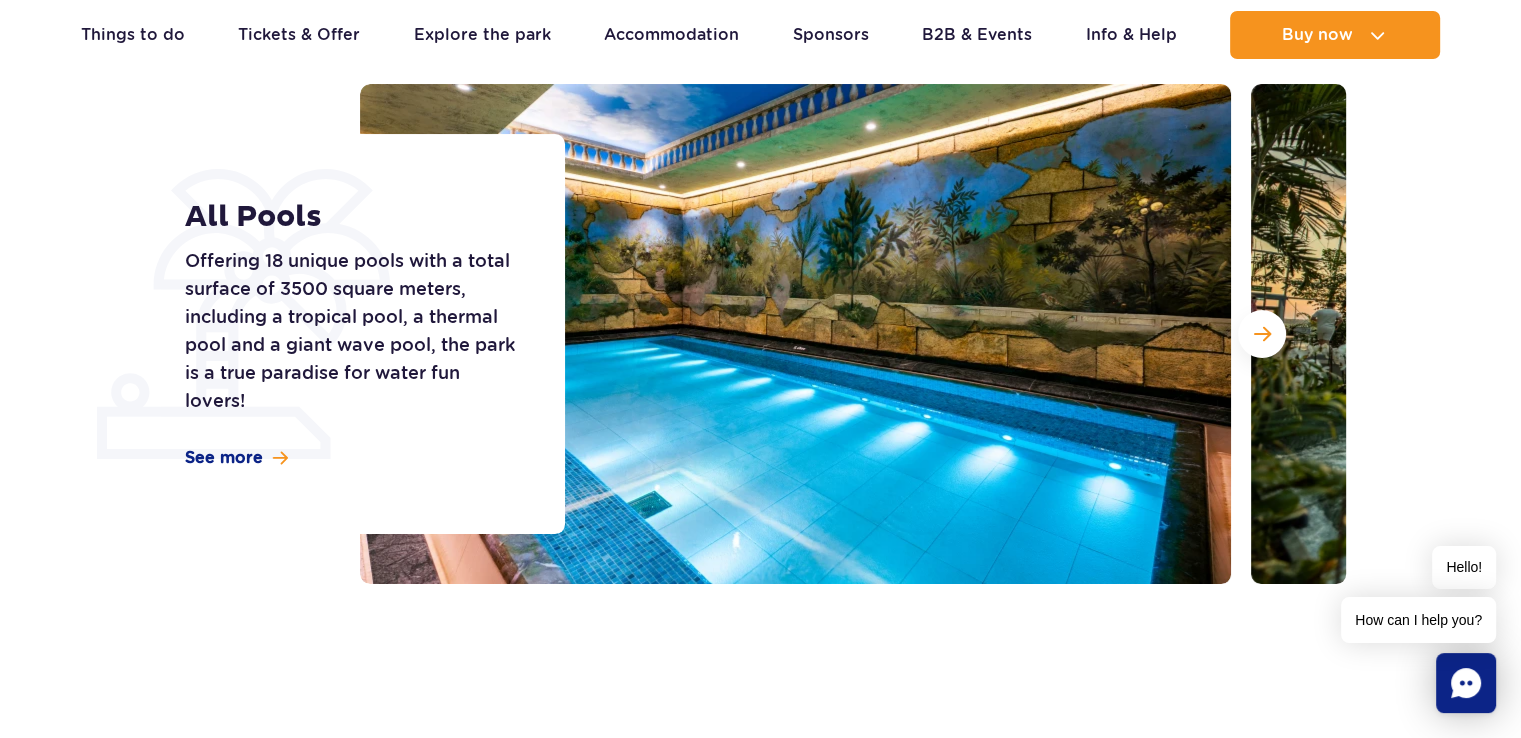 click on "How can I help you?" at bounding box center (1418, 620) 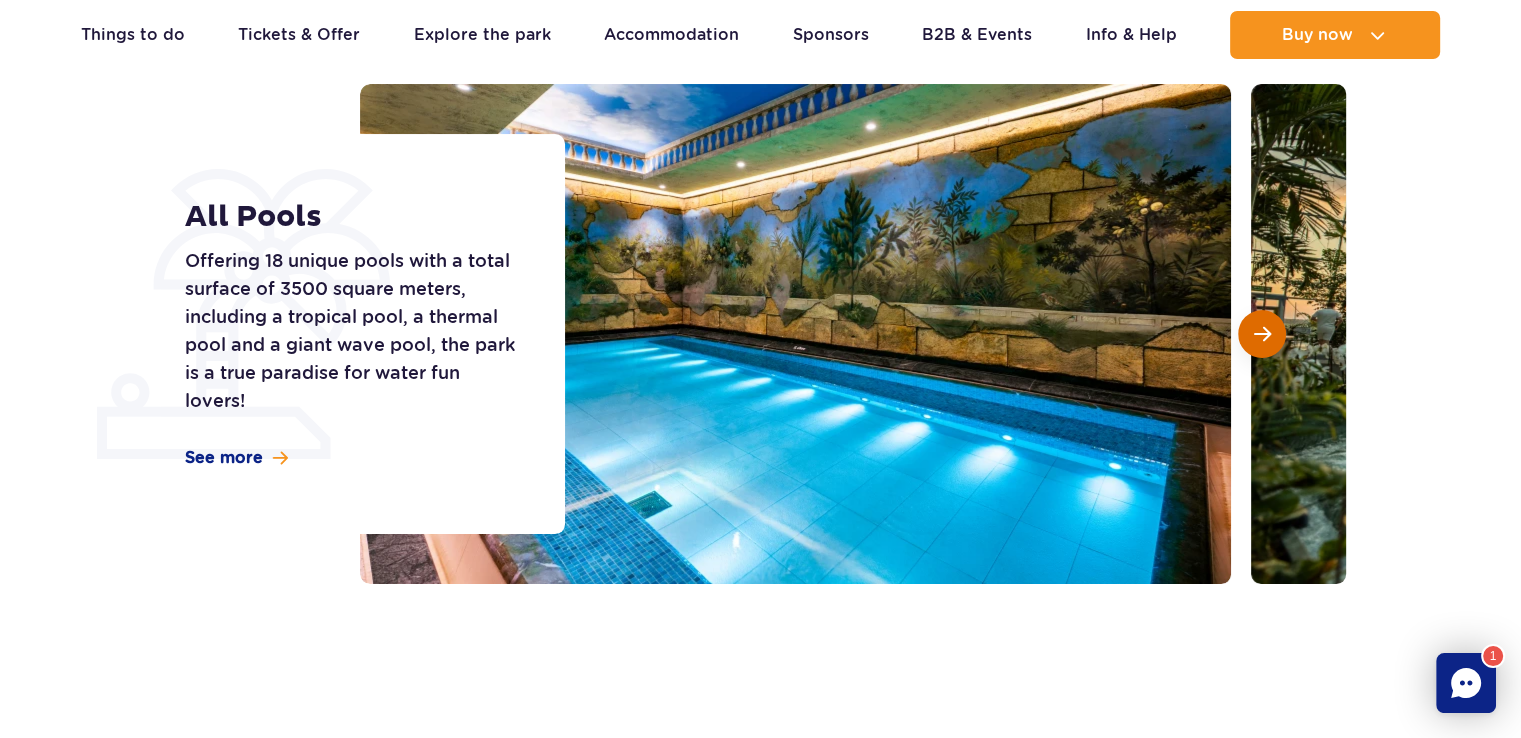 click at bounding box center [1262, 334] 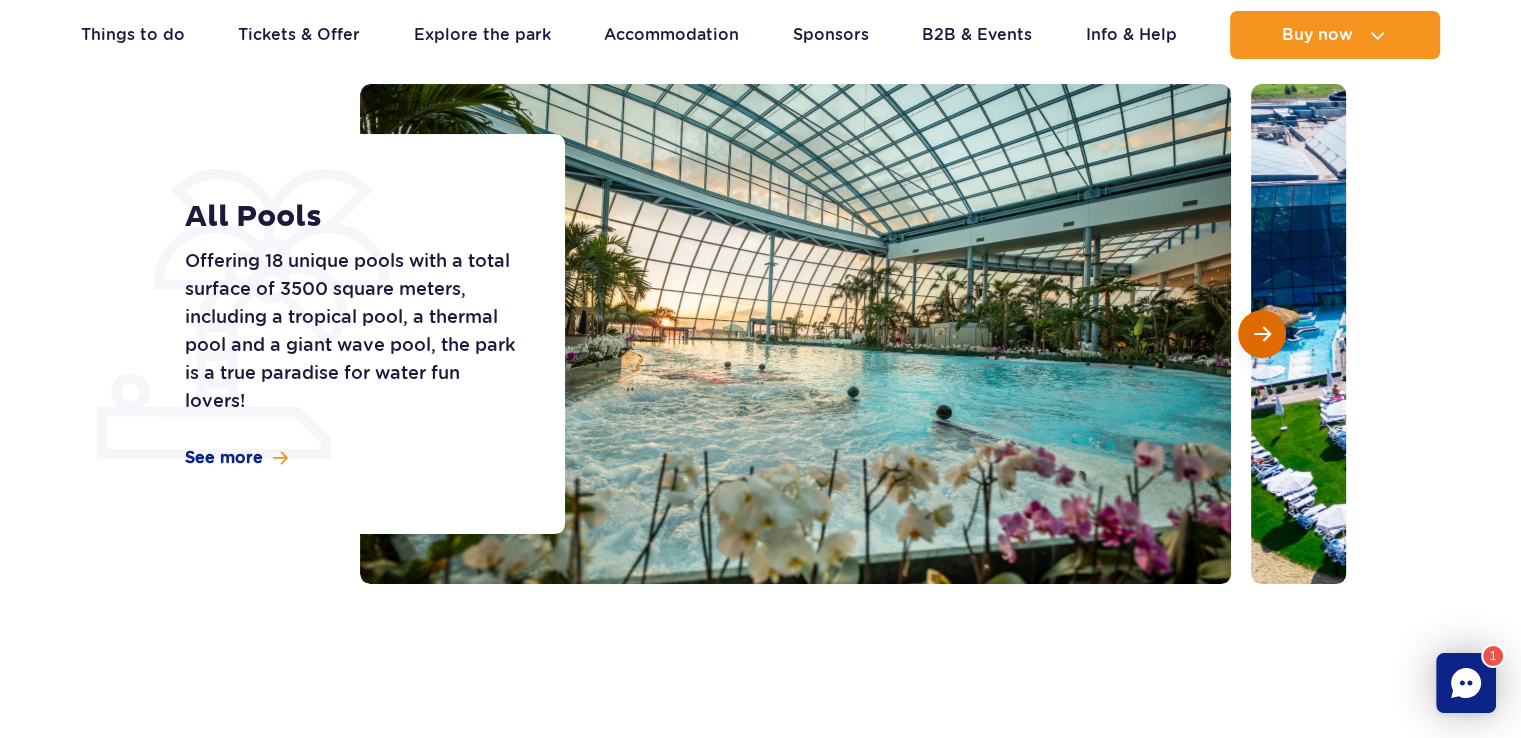 click at bounding box center [1262, 334] 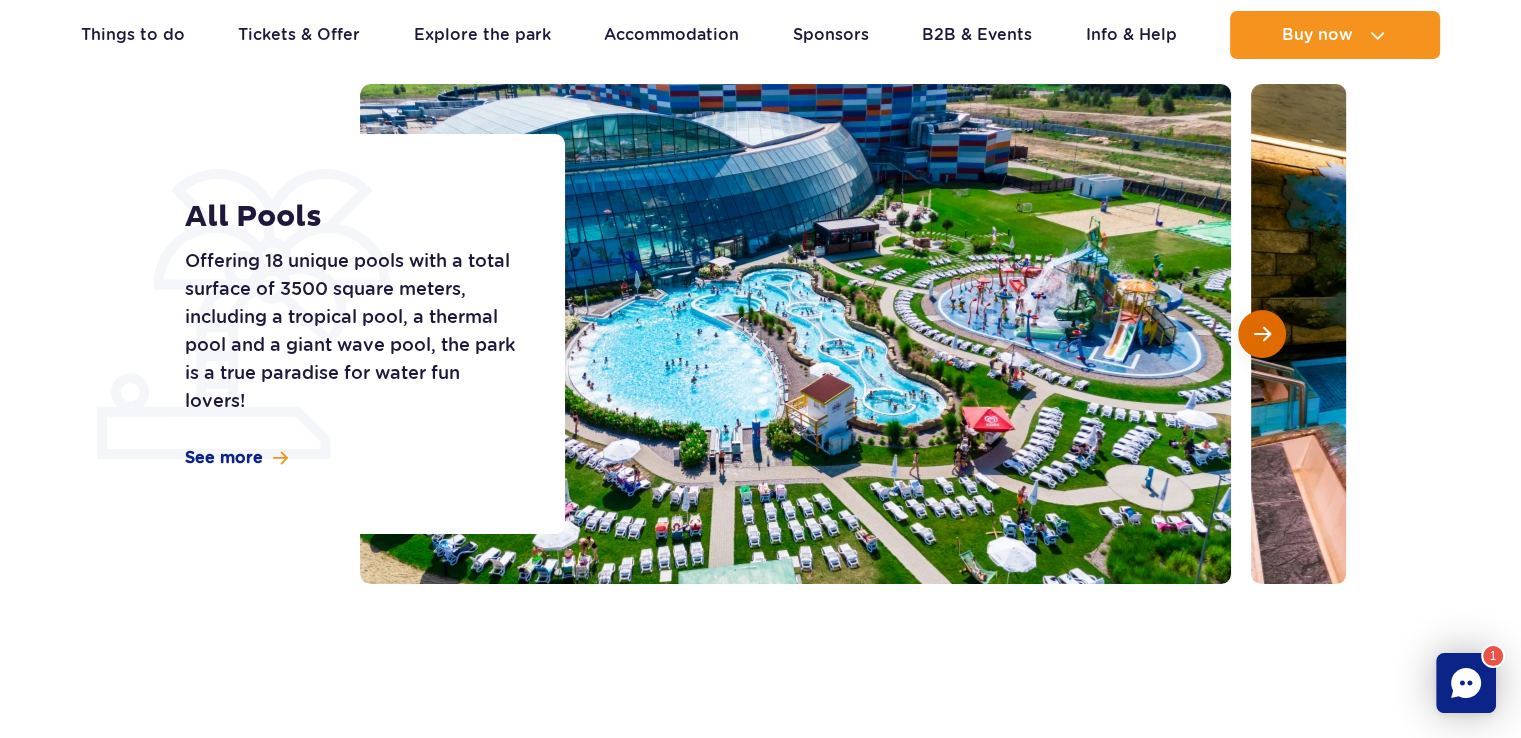 click at bounding box center (1262, 334) 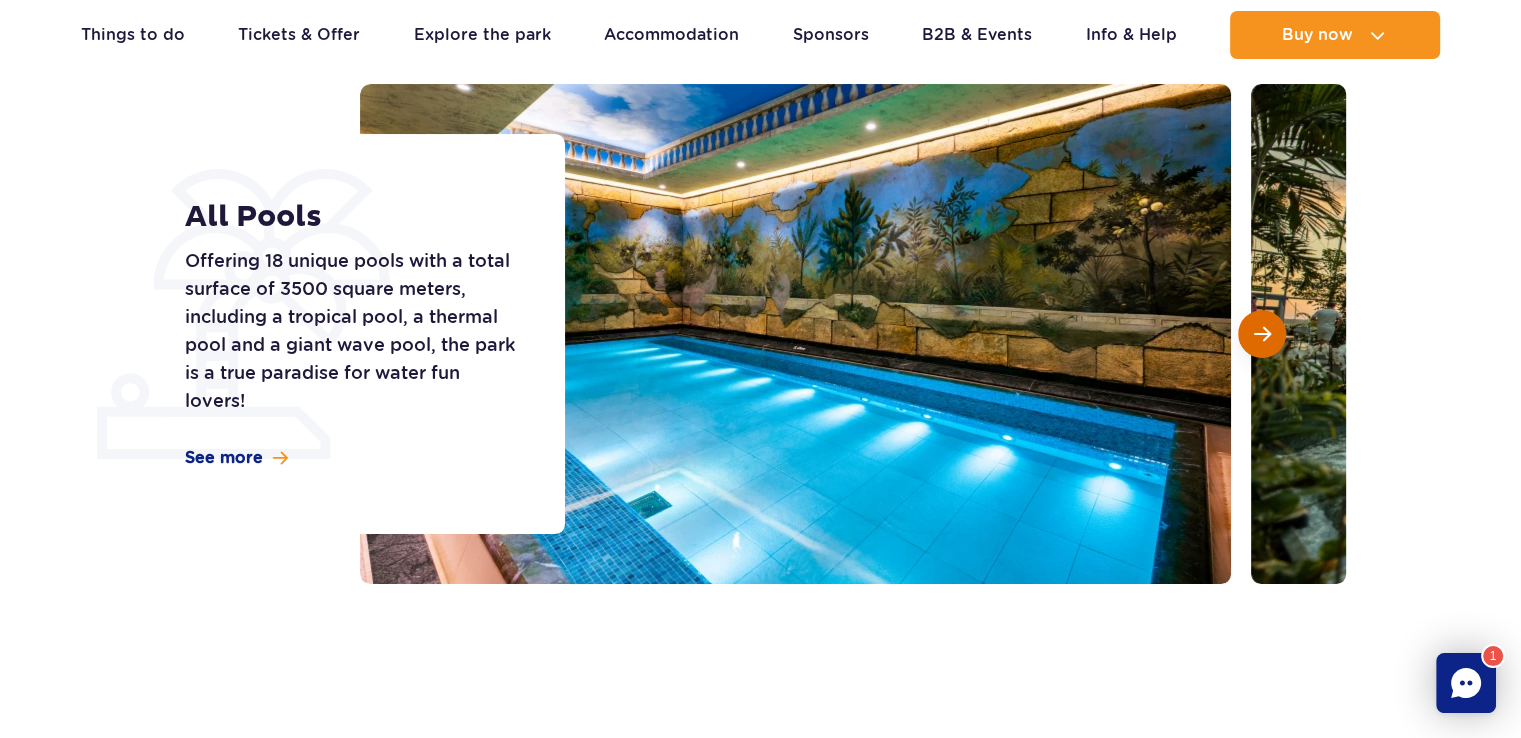 click at bounding box center [1262, 334] 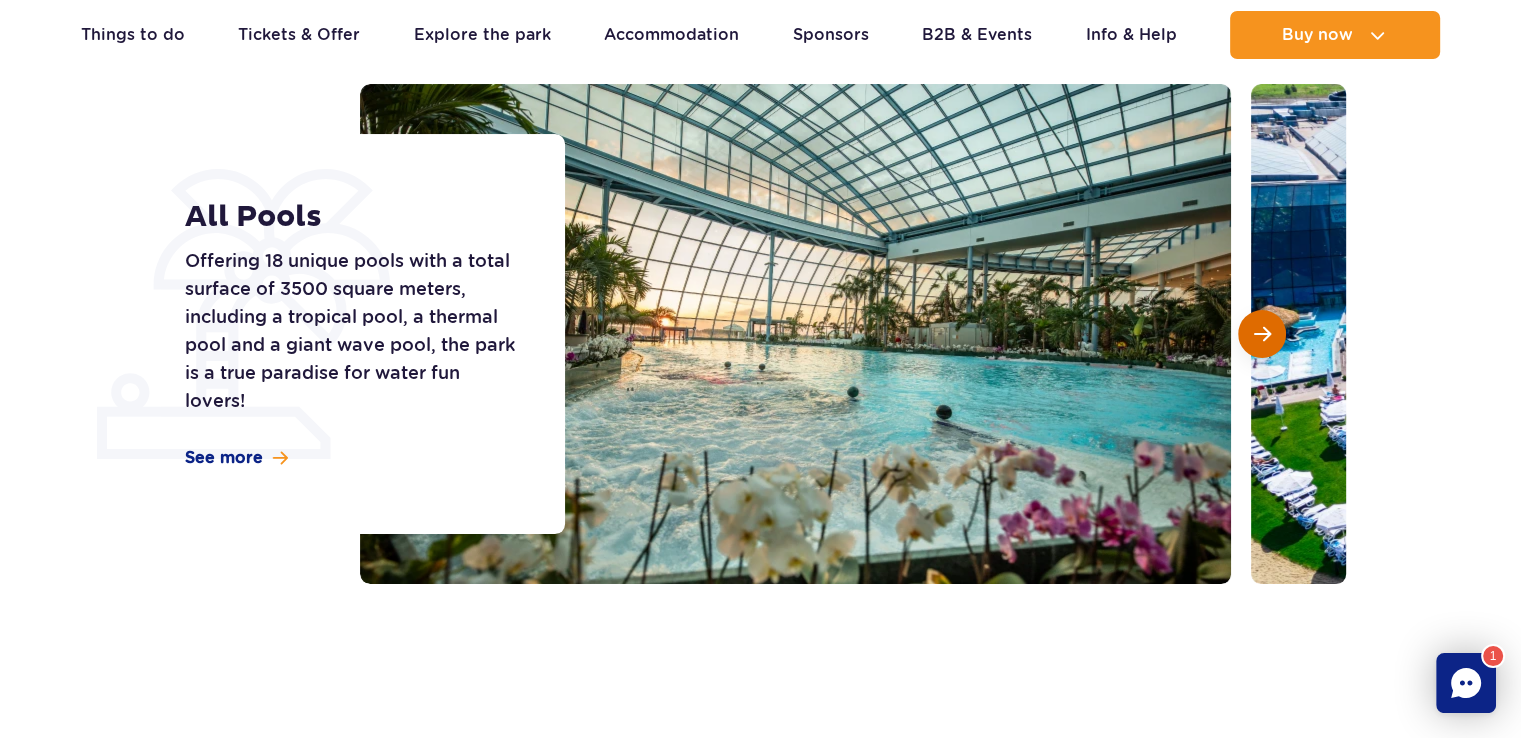 click at bounding box center [1262, 334] 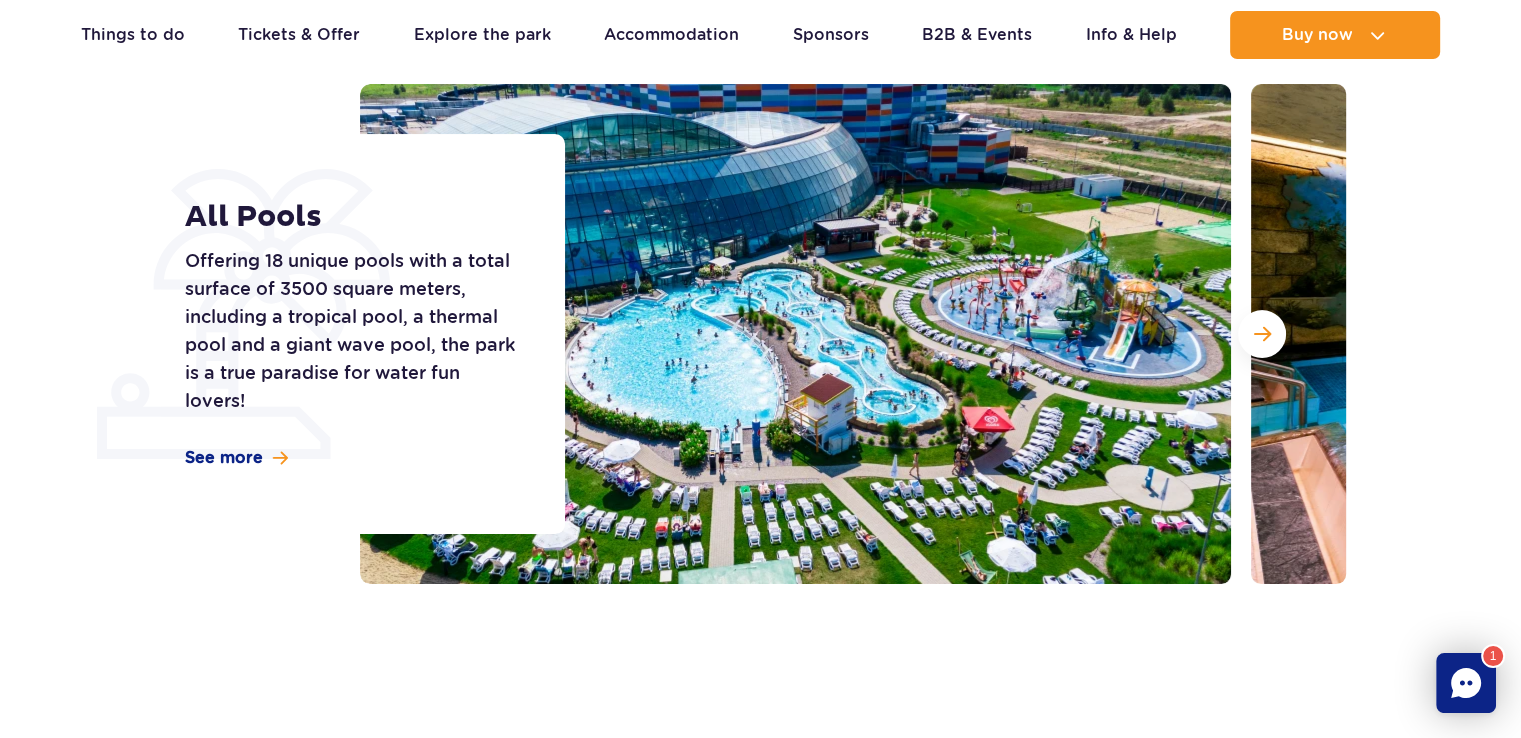 click on "All Pools
Offering 18 unique pools with a total surface of 3500 square meters, including a tropical pool, a thermal pool and a giant wave pool, the park is a true paradise for water fun lovers!
See more
All Pools" at bounding box center (760, 334) 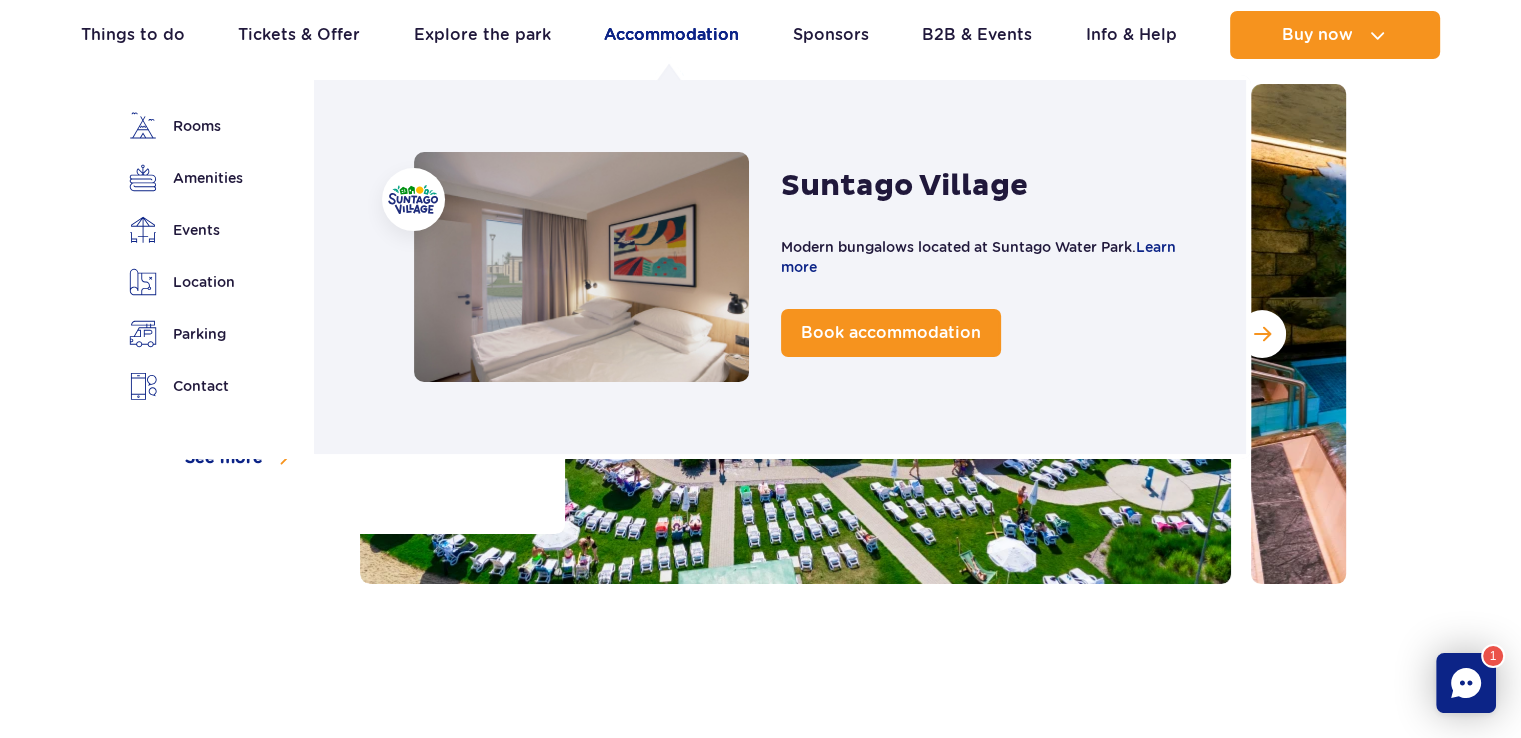 click on "Accommodation" at bounding box center [671, 35] 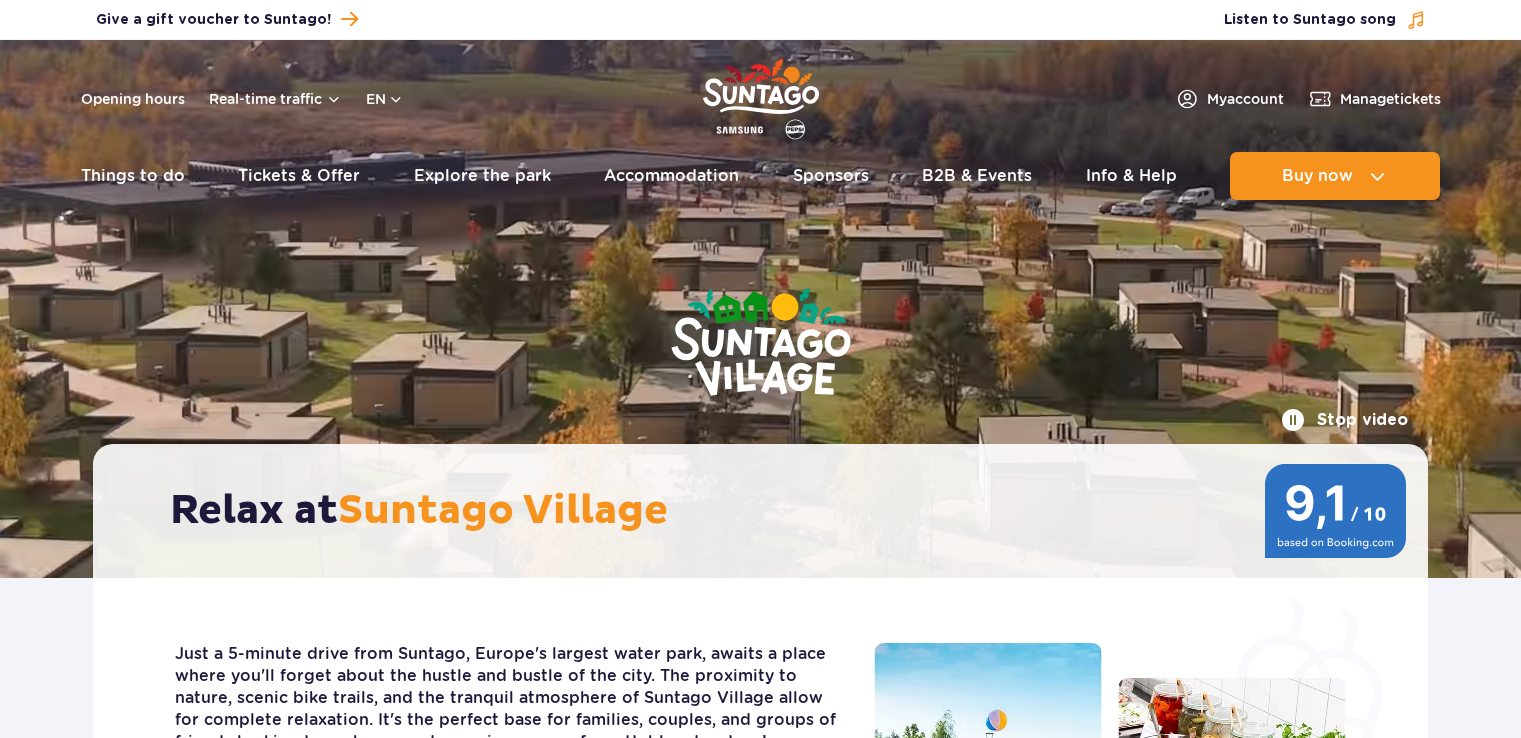 scroll, scrollTop: 0, scrollLeft: 0, axis: both 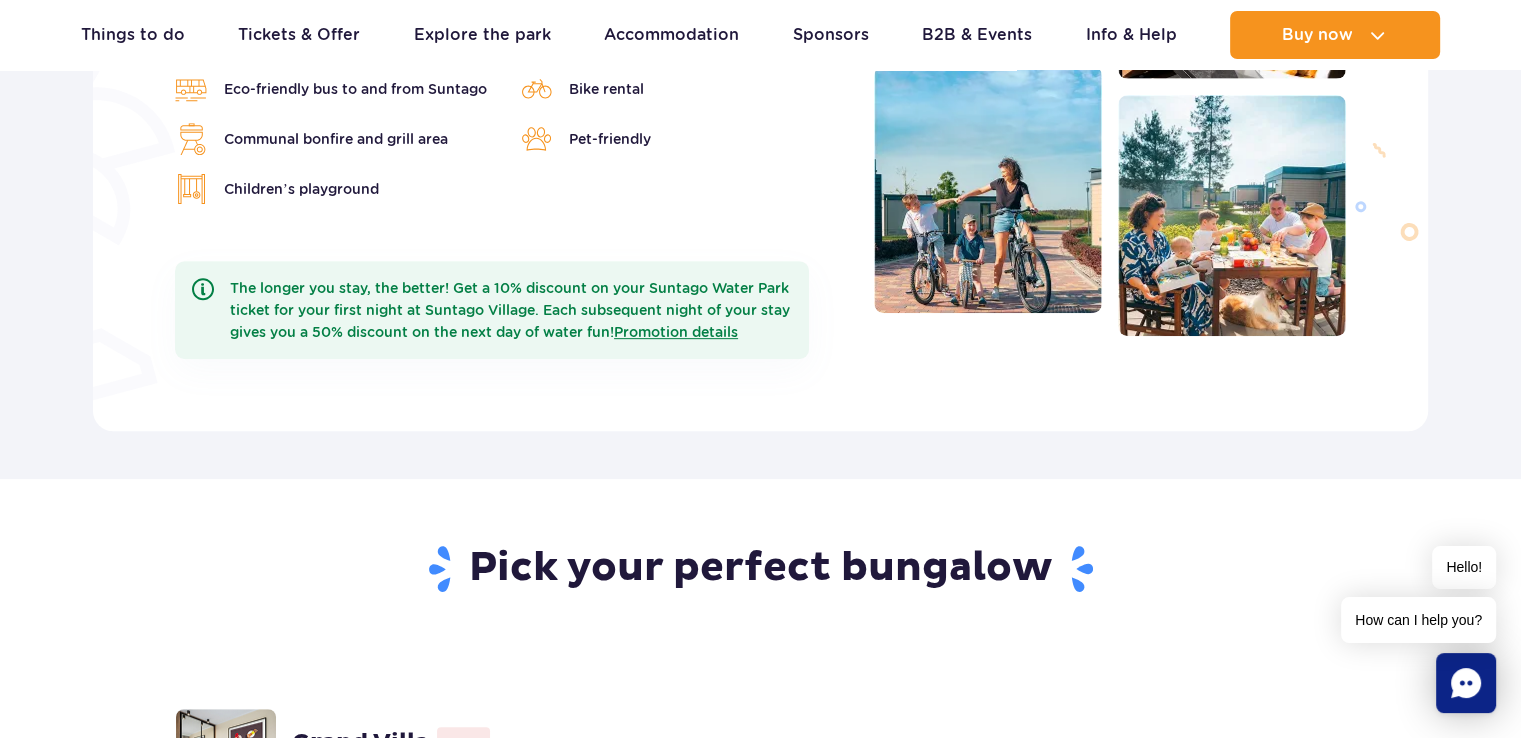 click on "Just a 5-minute drive from Suntago, Europe's largest water park, awaits a place where you'll forget about the hustle and bustle of the city. The proximity to nature, scenic bike trails, and the tranquil atmosphere of Suntago Village allow for complete relaxation. It's the perfect base for families, couples, and groups of friends looking to recharge and experience an unforgettable adventure!
Amenities
Shop with fresh products and ready-made meals
Water park attractions  (additional fee)
Eco-friendly bus to and from Suntago
Bike rental Pet-friendly" at bounding box center [760, 84] 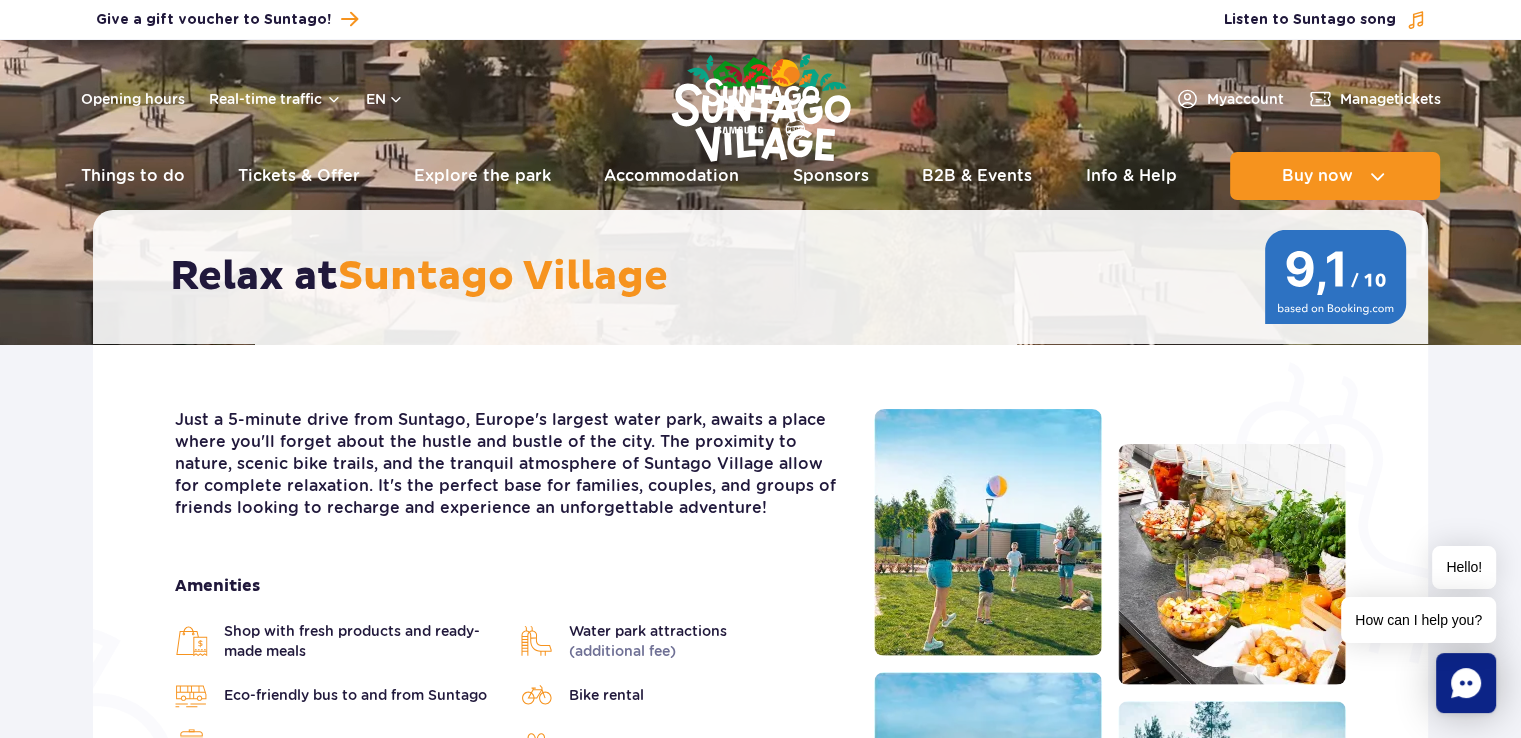 scroll, scrollTop: 0, scrollLeft: 0, axis: both 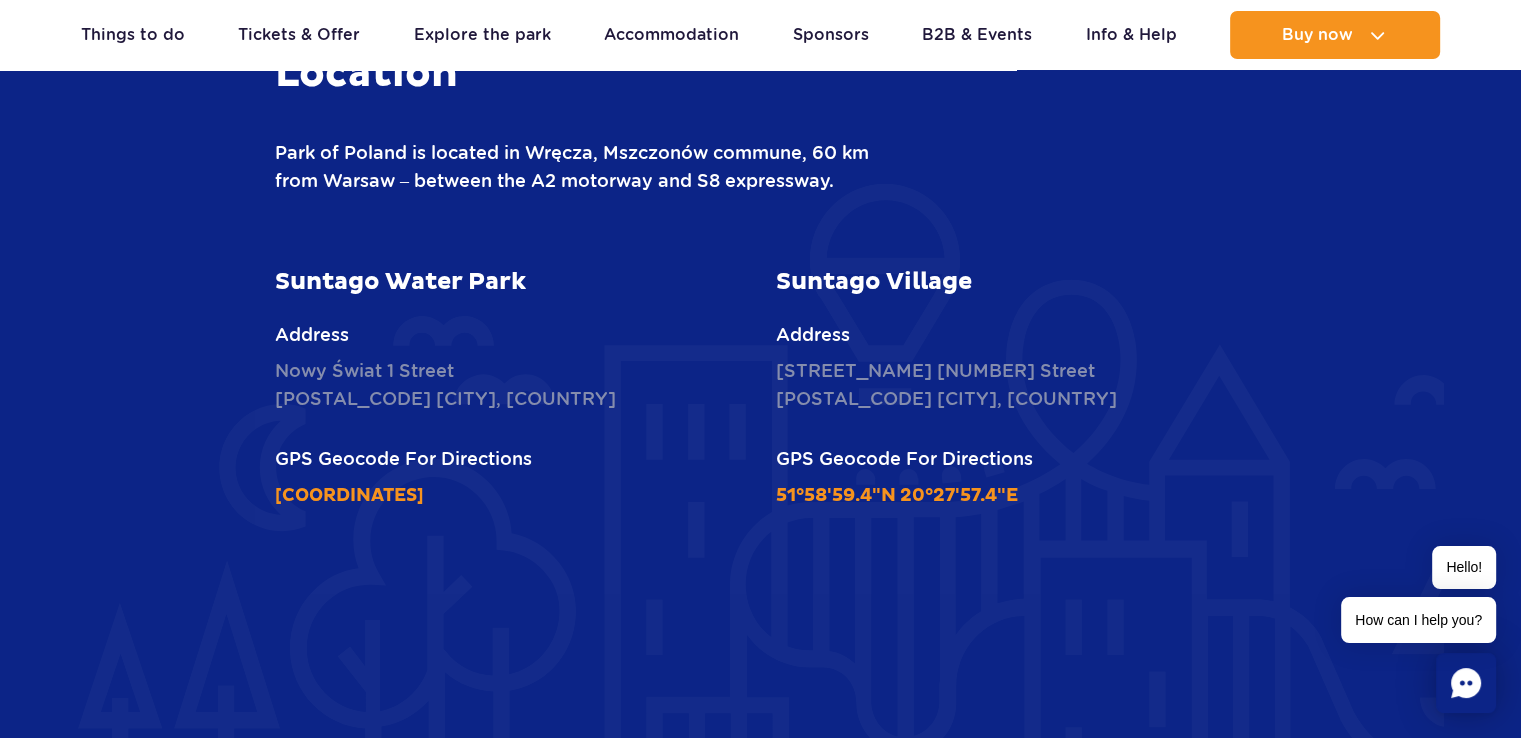 click on "Nowy Świat 1 Street
96-300 Wręcza, Poland" at bounding box center [510, 385] 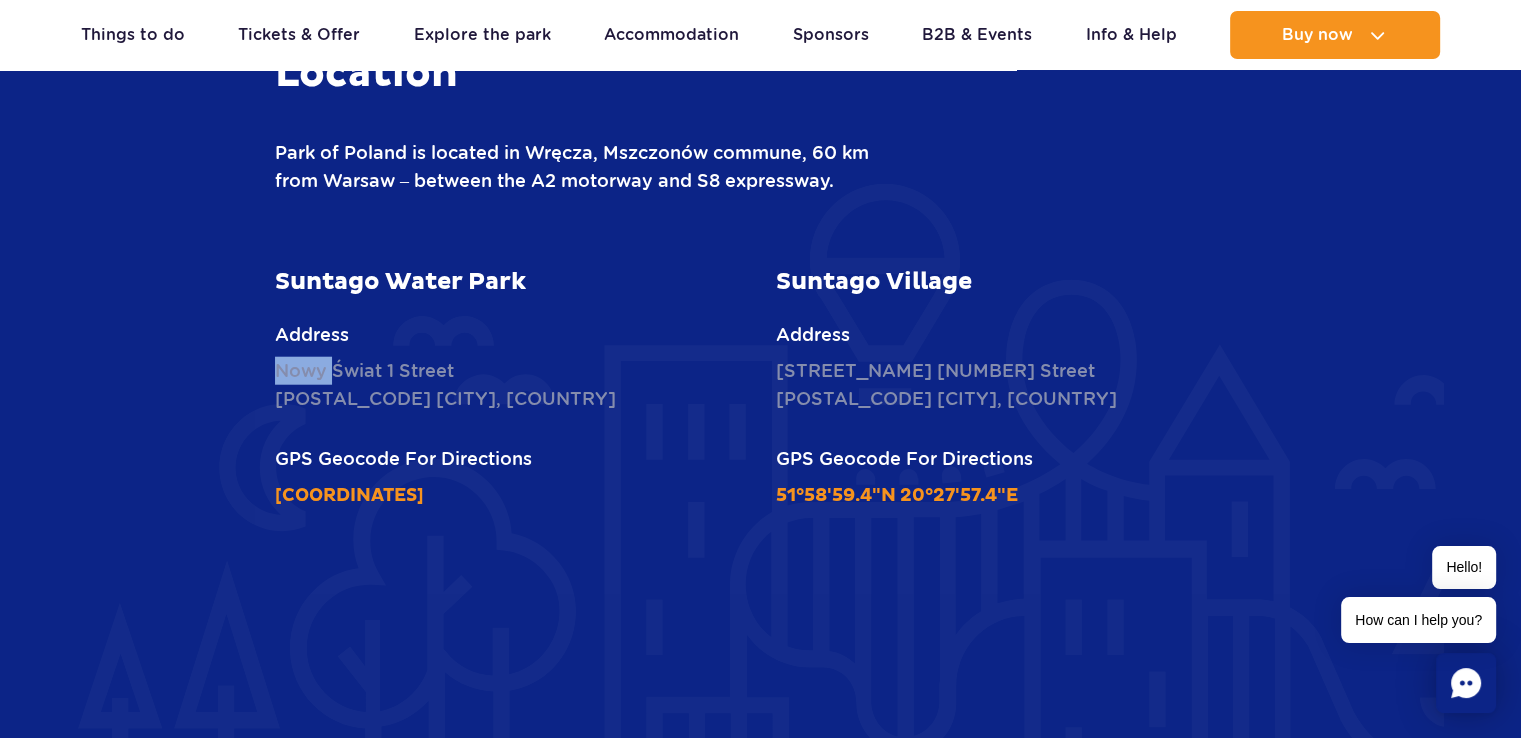 click on "Nowy Świat 1 Street
96-300 Wręcza, Poland" at bounding box center (510, 385) 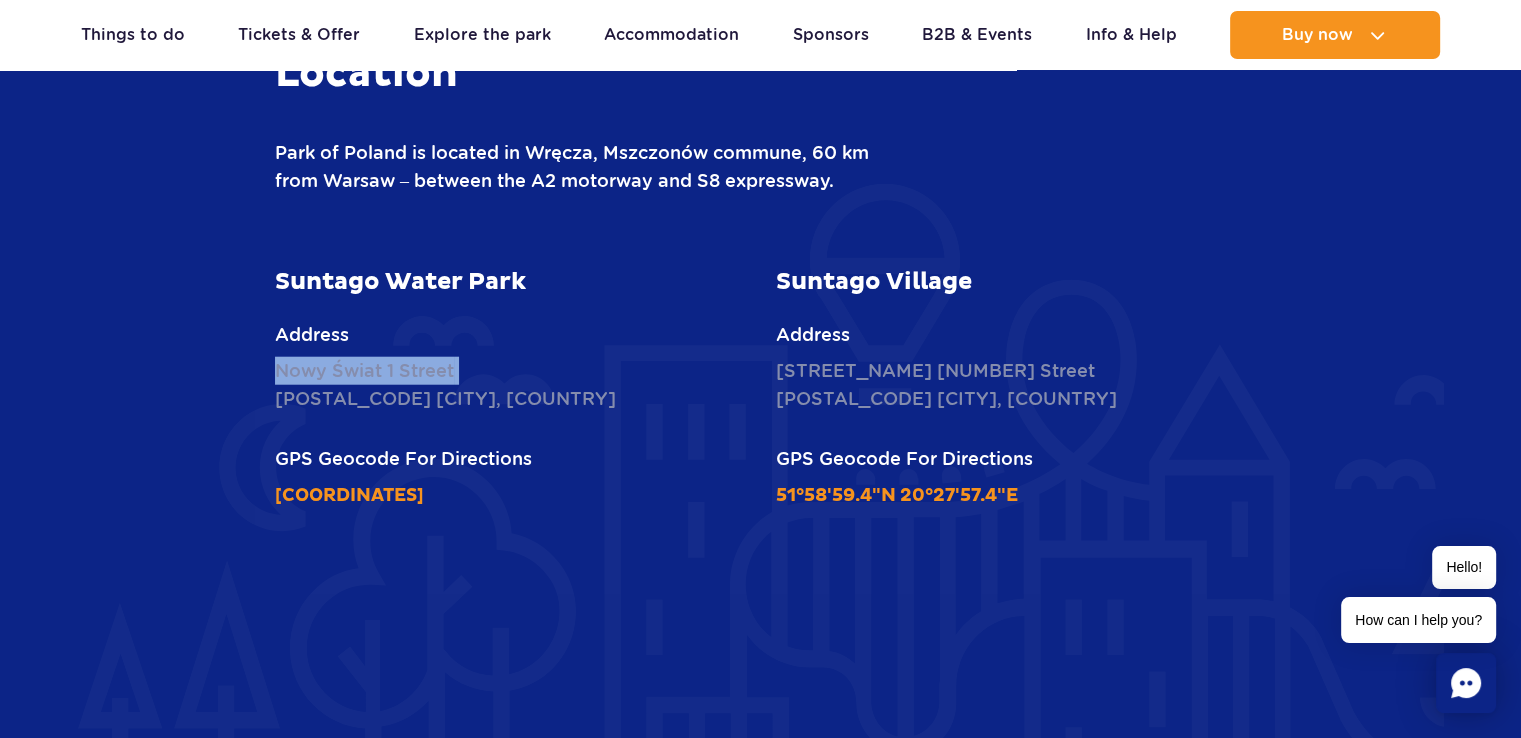 click on "Nowy Świat 1 Street
96-300 Wręcza, Poland" at bounding box center [510, 385] 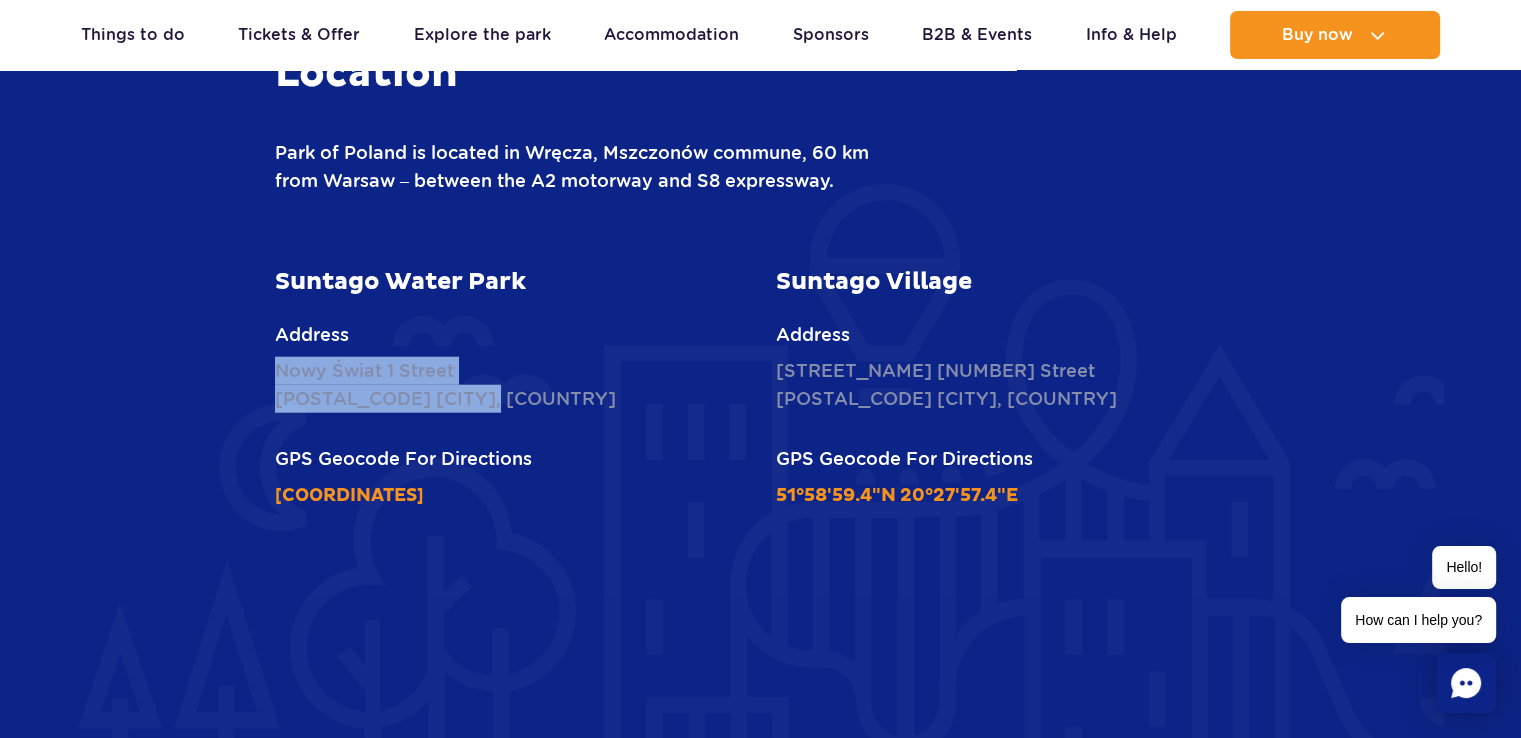 drag, startPoint x: 278, startPoint y: 368, endPoint x: 498, endPoint y: 388, distance: 220.90723 